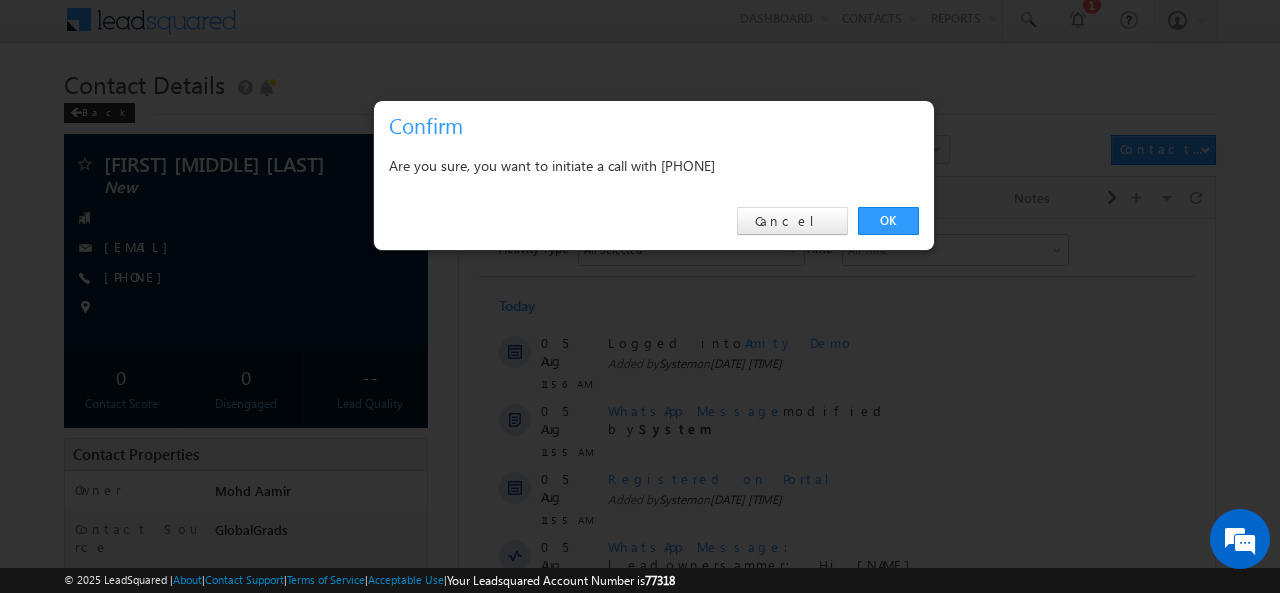 scroll, scrollTop: 0, scrollLeft: 0, axis: both 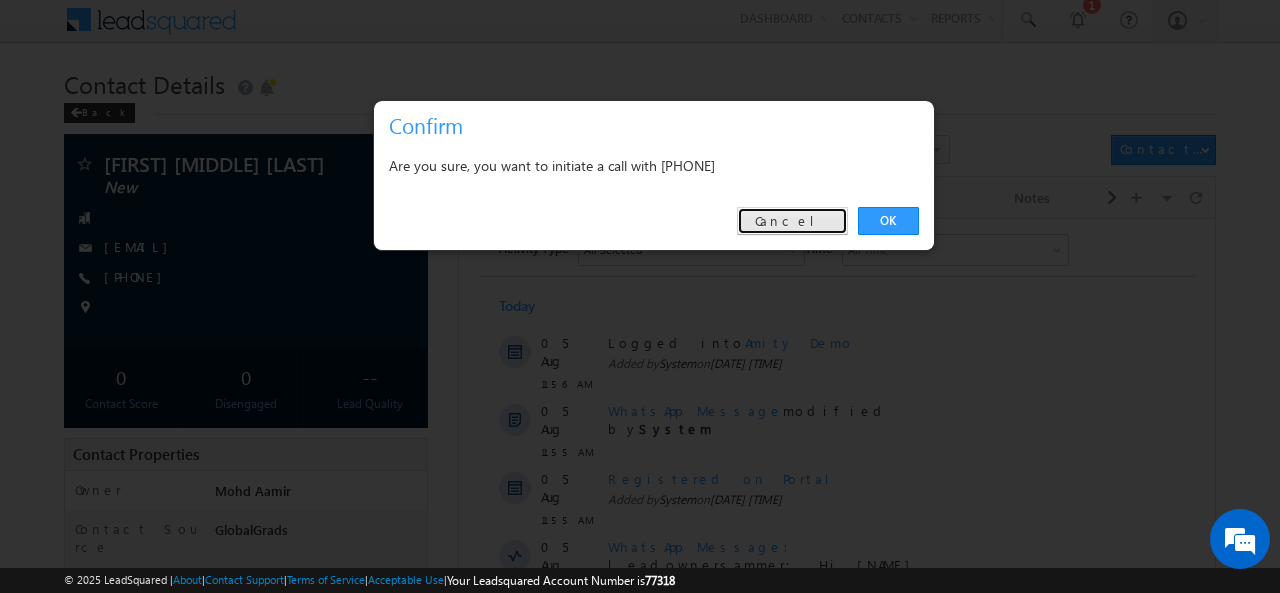 click on "Cancel" at bounding box center (792, 221) 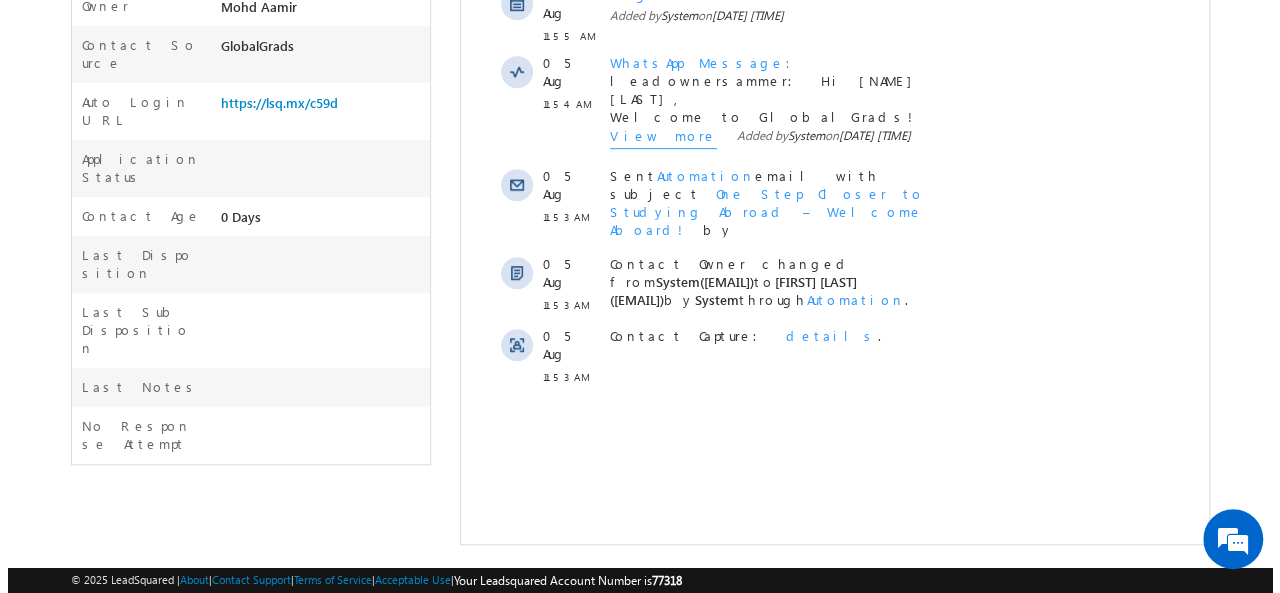 scroll, scrollTop: 0, scrollLeft: 0, axis: both 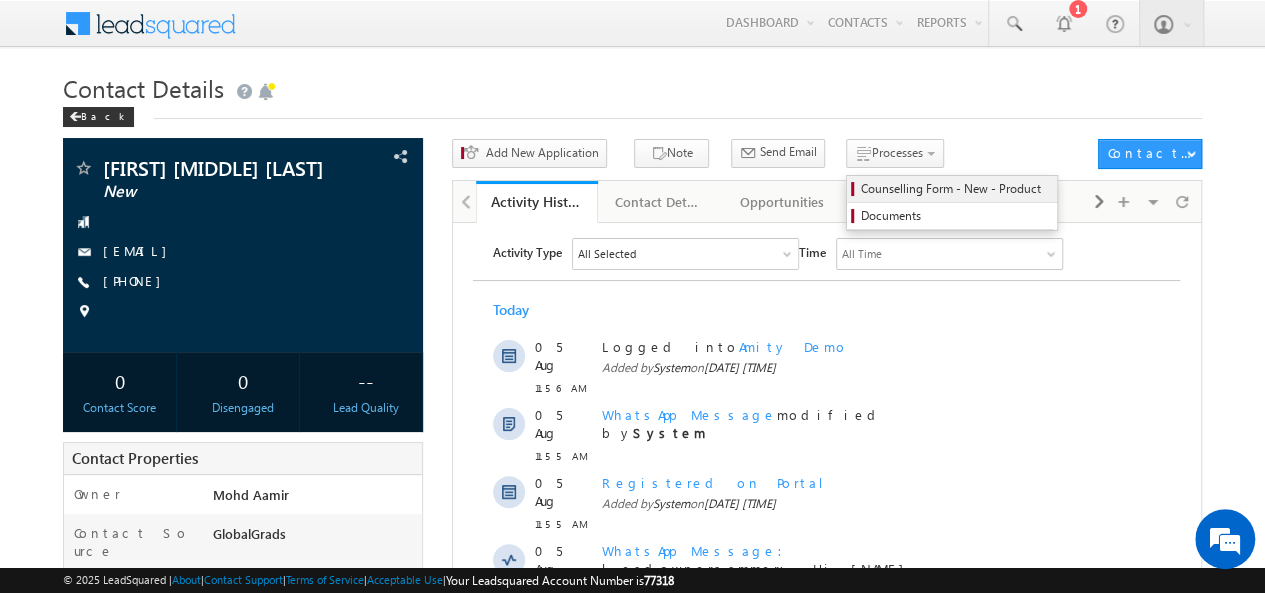 click on "Counselling Form - New - Product" at bounding box center (952, 189) 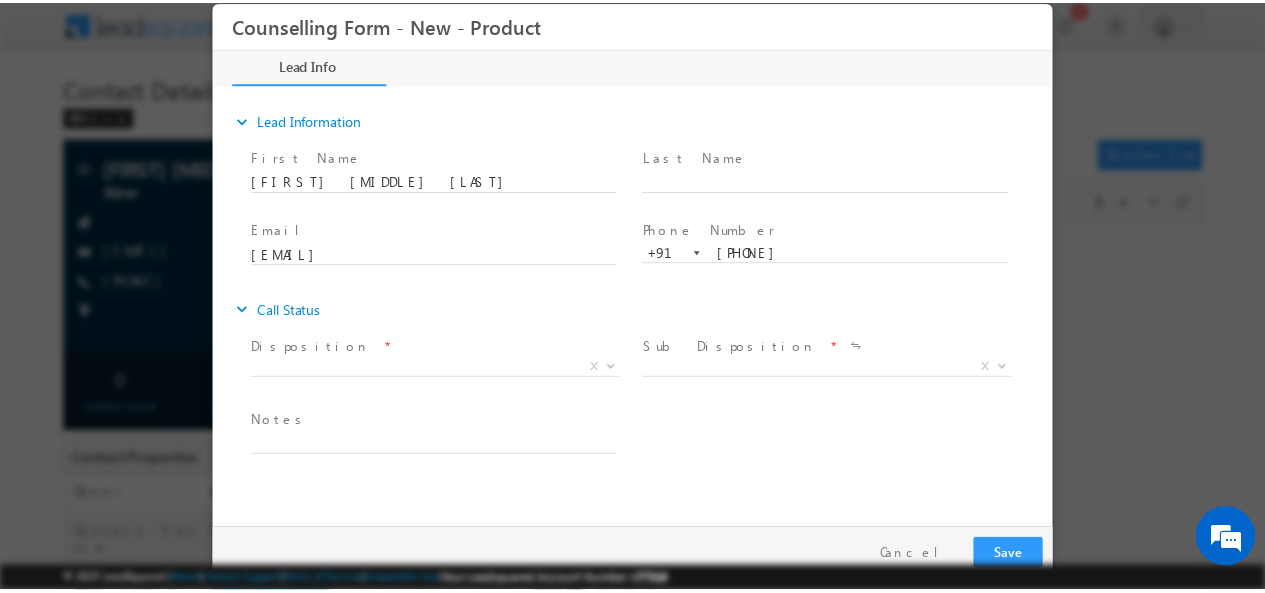 scroll, scrollTop: 0, scrollLeft: 0, axis: both 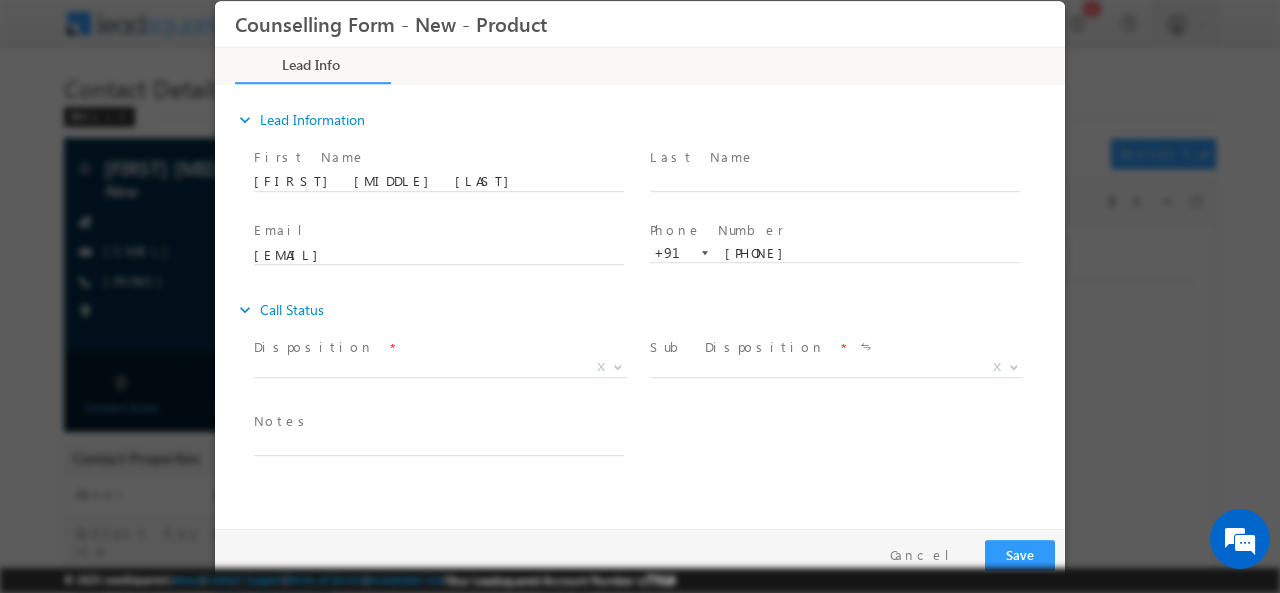click at bounding box center [640, 296] 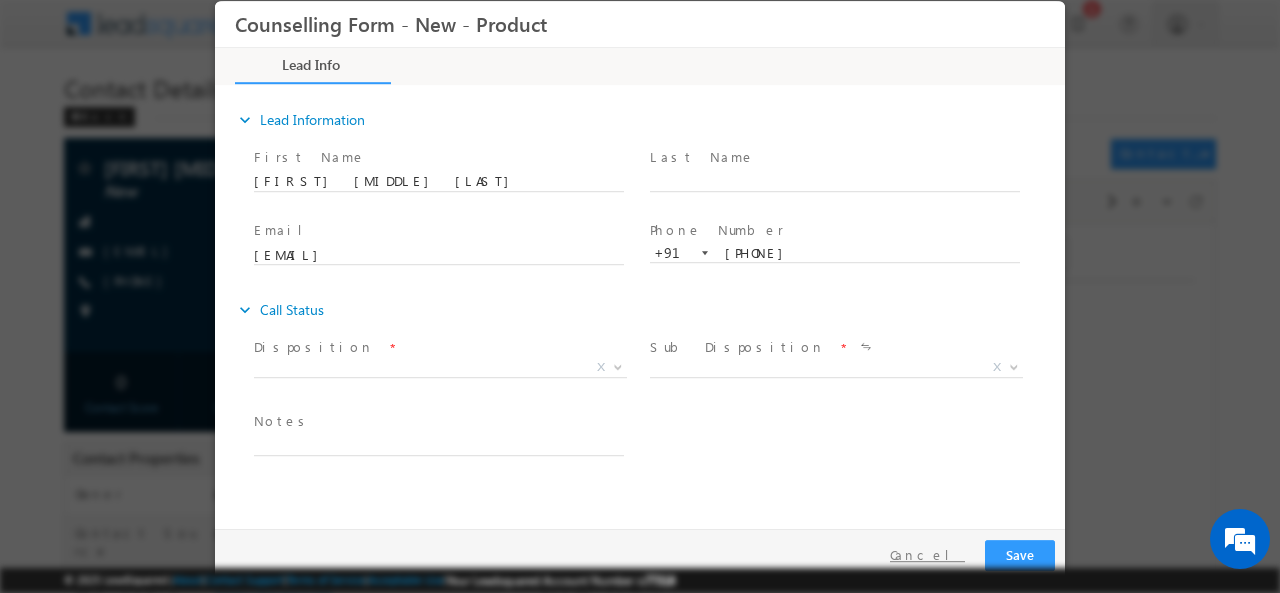 click on "Cancel" at bounding box center (927, 554) 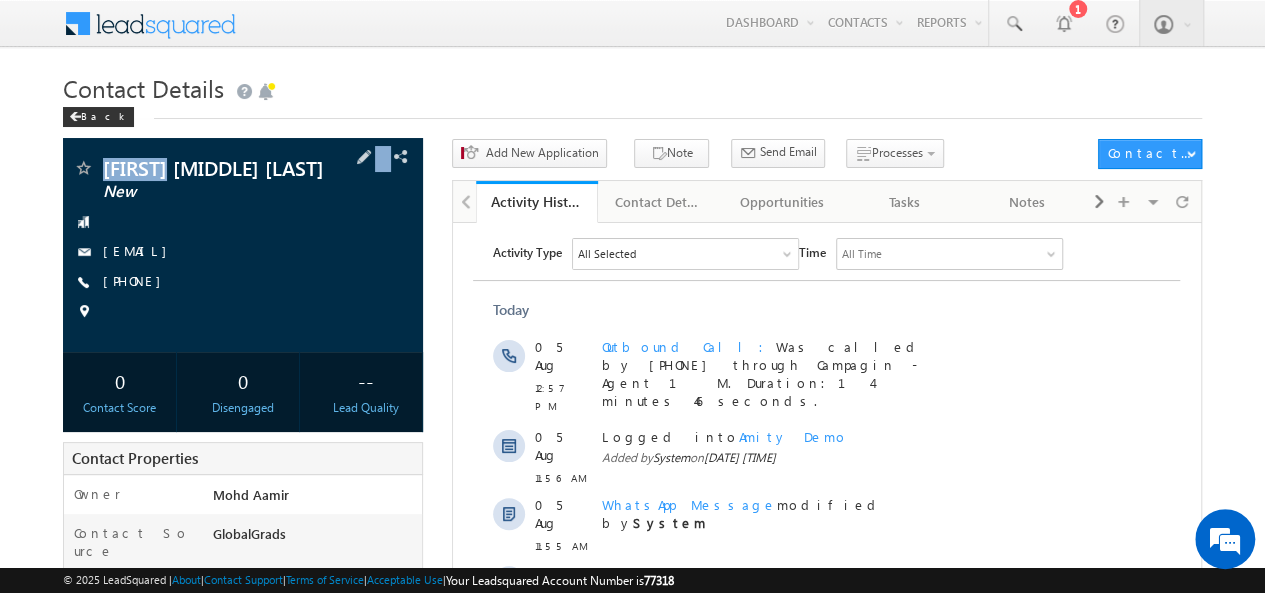 drag, startPoint x: 101, startPoint y: 158, endPoint x: 171, endPoint y: 170, distance: 71.021126 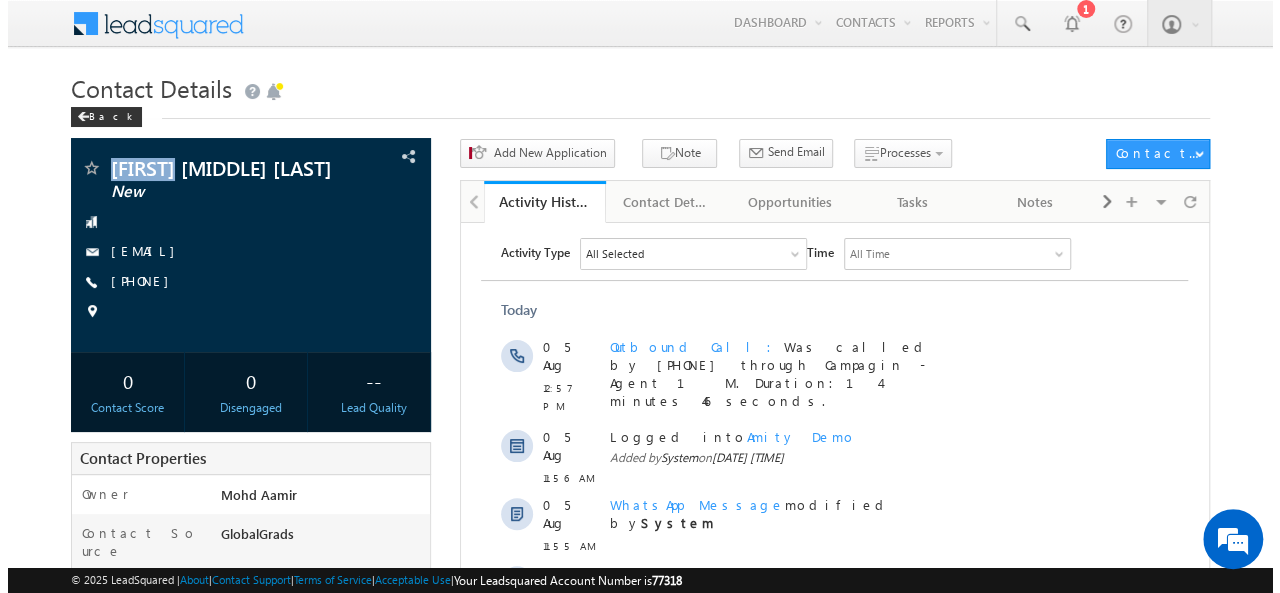 scroll, scrollTop: 6, scrollLeft: 0, axis: vertical 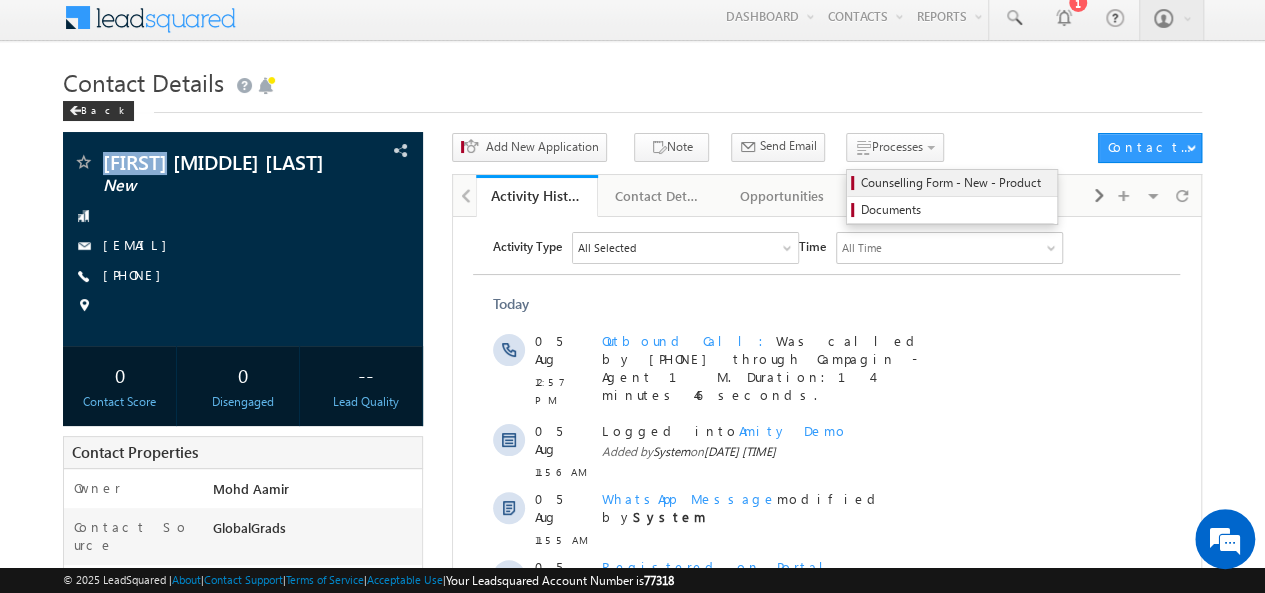 click on "Counselling Form - New - Product" at bounding box center (955, 183) 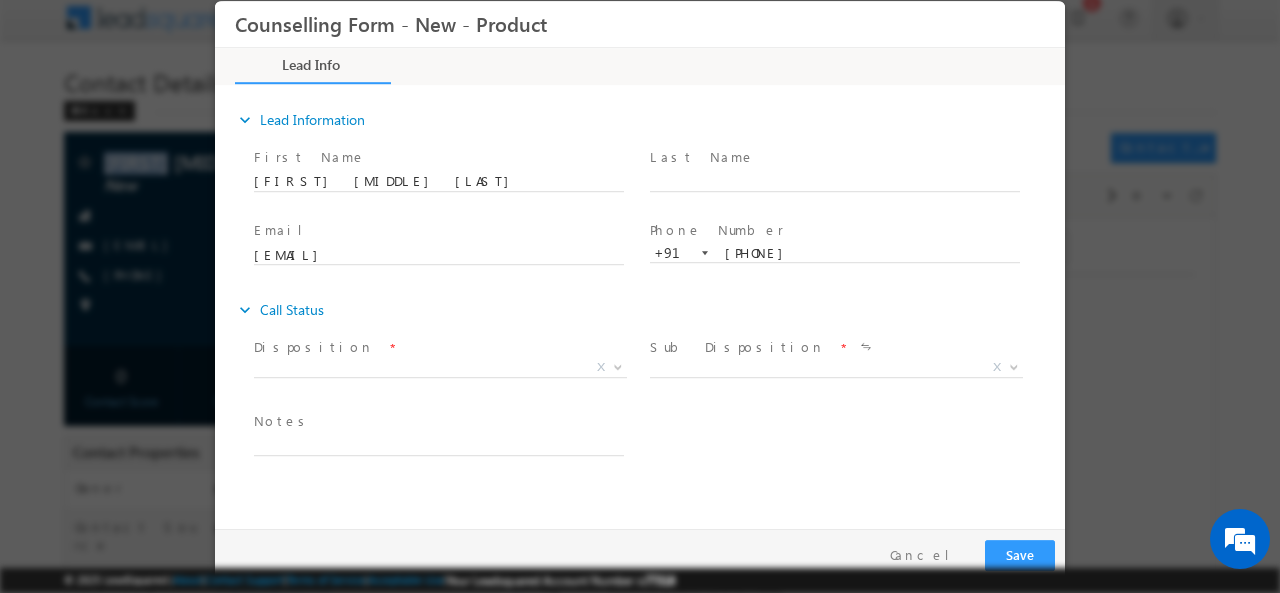 scroll, scrollTop: 0, scrollLeft: 0, axis: both 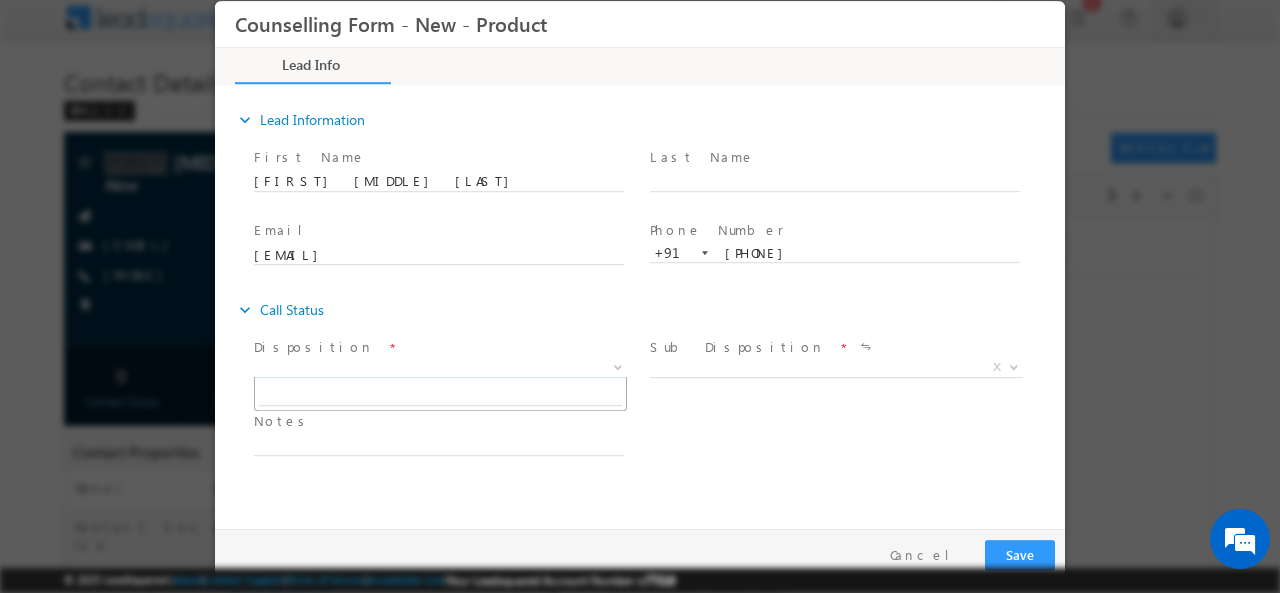 click on "X" at bounding box center (440, 367) 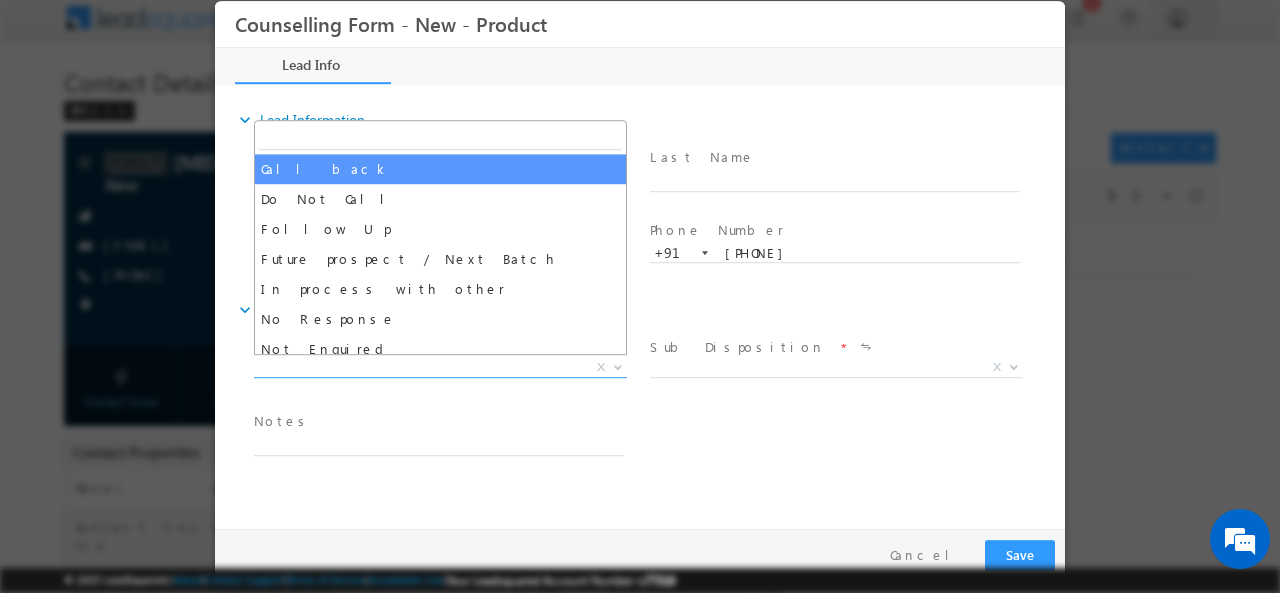 select on "Call back" 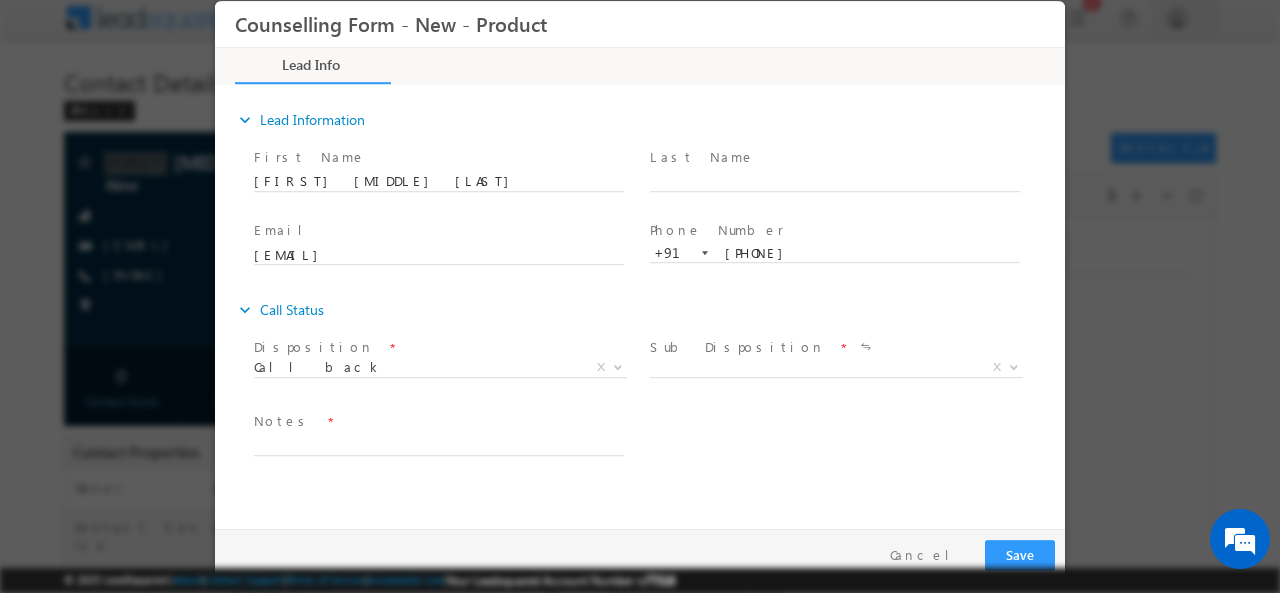 click on "Sub Disposition" at bounding box center (737, 346) 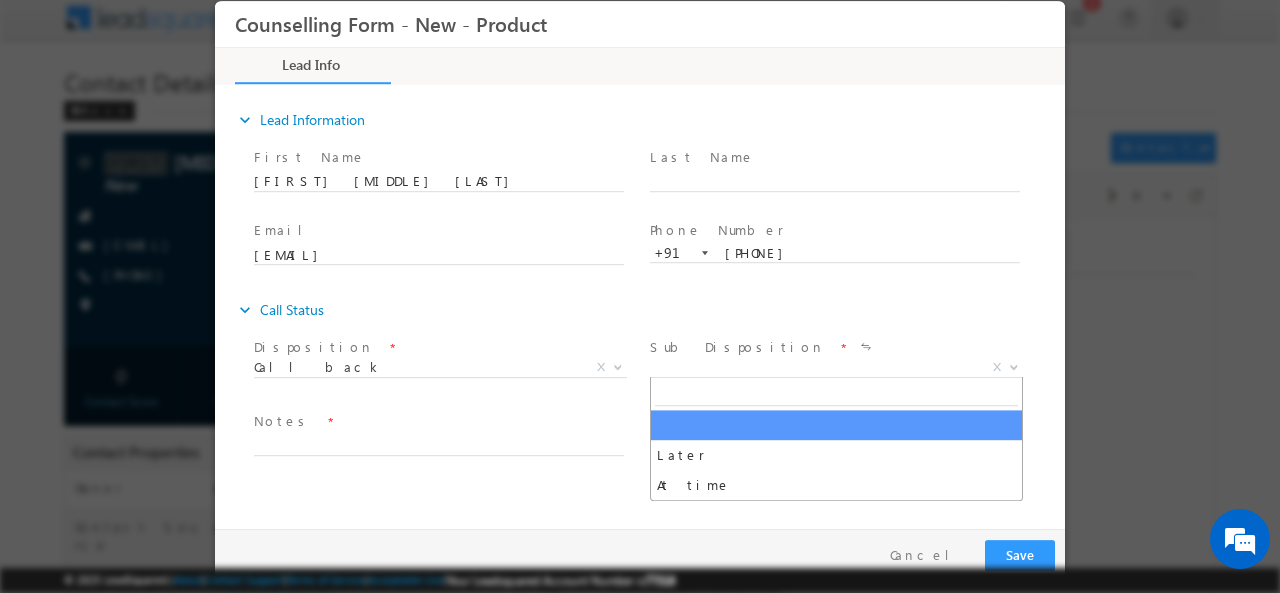 click on "X" at bounding box center (836, 367) 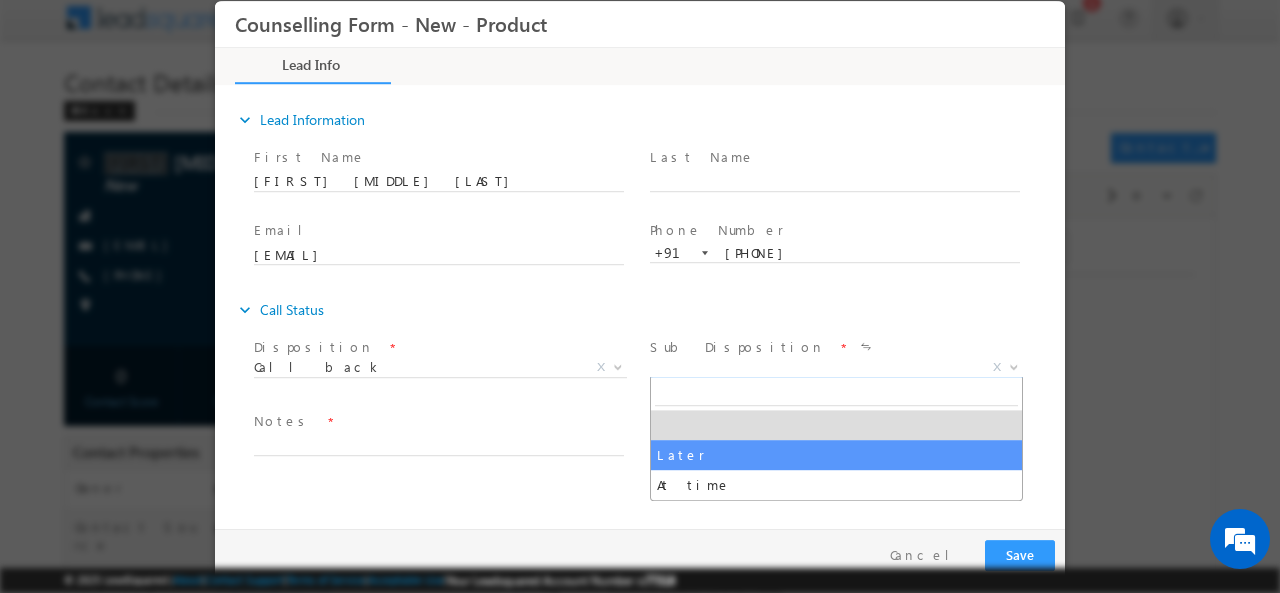 select on "Later" 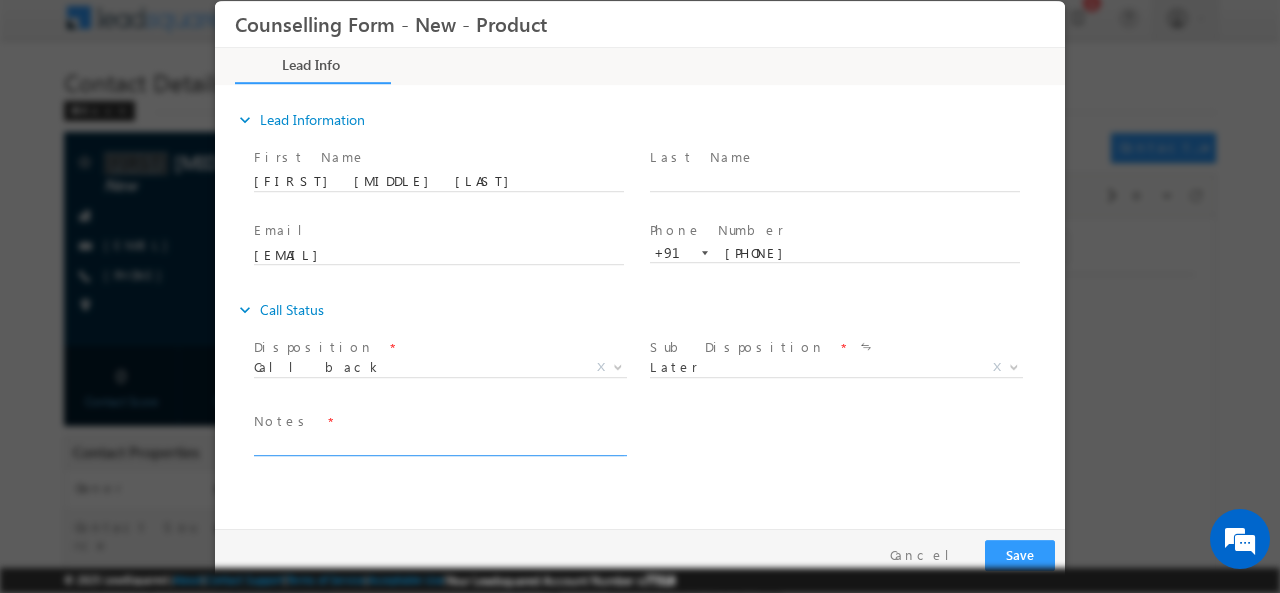 click at bounding box center (439, 443) 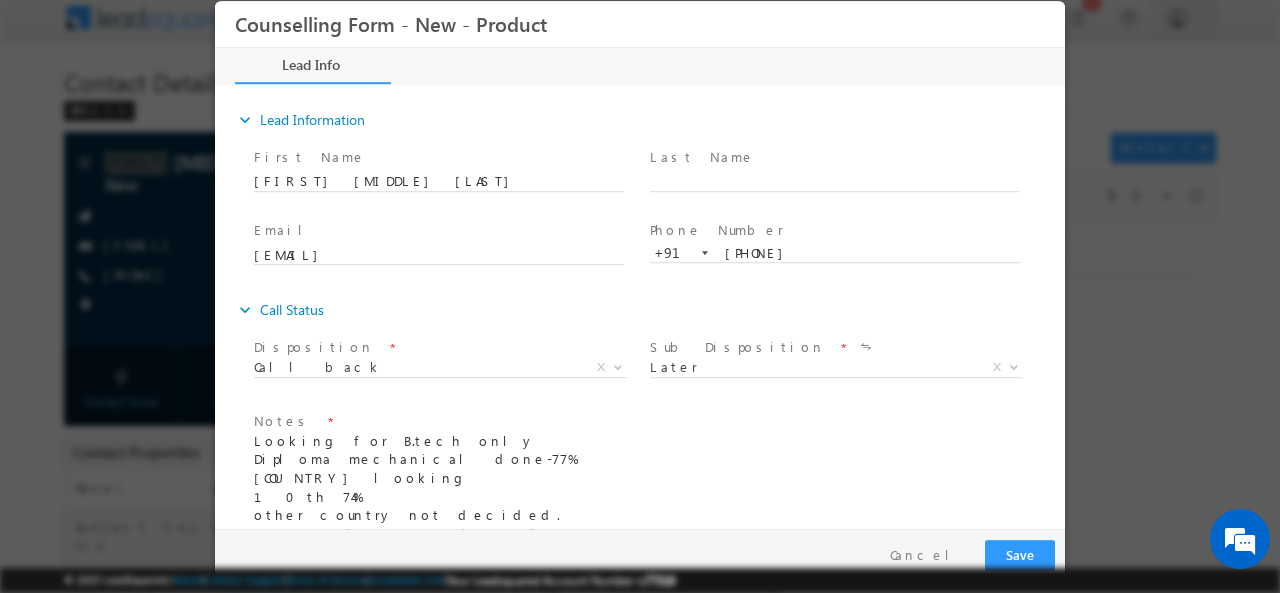 scroll, scrollTop: 14, scrollLeft: 0, axis: vertical 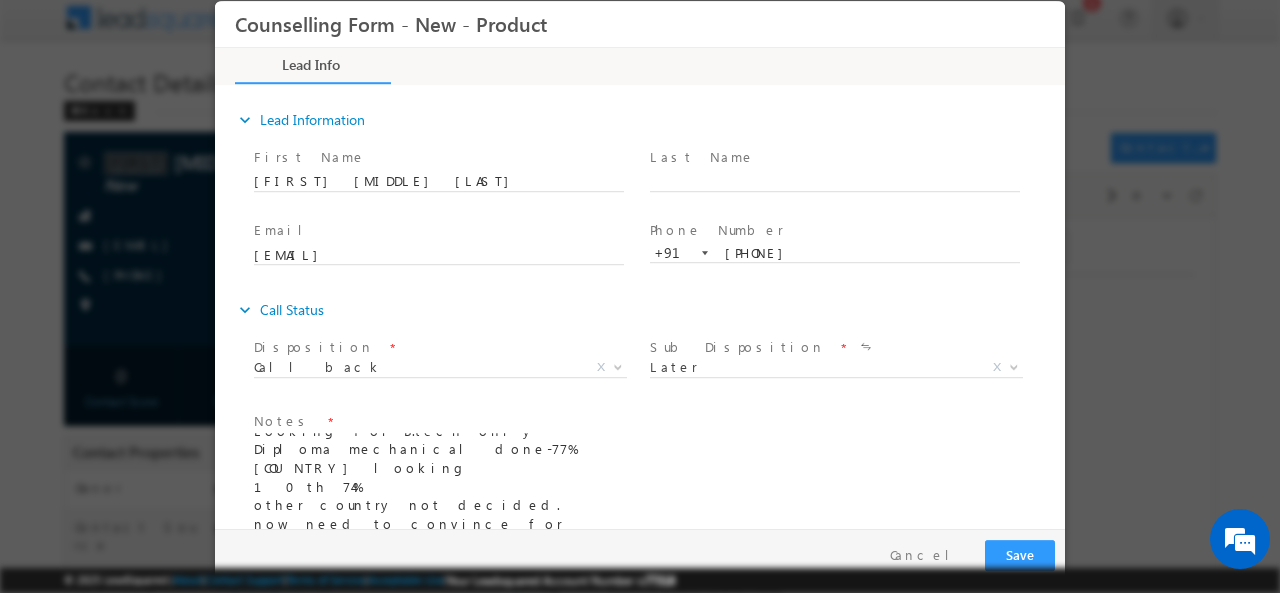 click on "Looking for B.tech only
Diploma mechanical done-77%
Germany looking
10th 74%
other country not decided.
now need to convince for USA pathways." at bounding box center (439, 482) 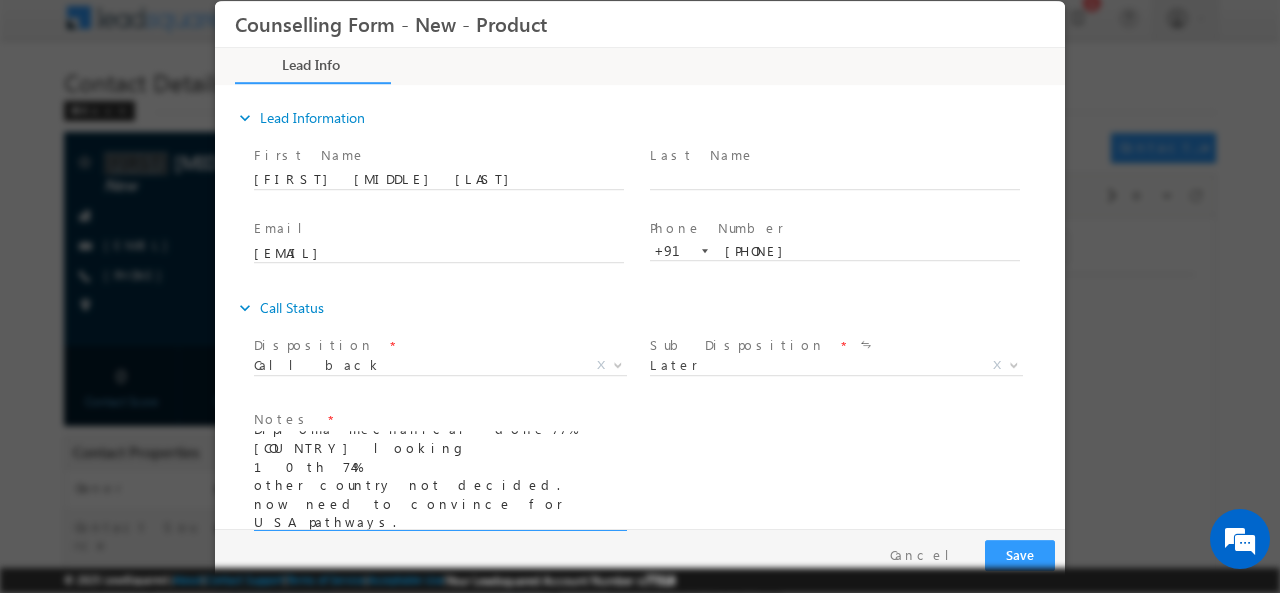 click on "Looking for B.tech only
Diploma mechanical done-77%
Germany looking
10th 74%
other country not decided.
now need to convince for USA pathways." at bounding box center [439, 480] 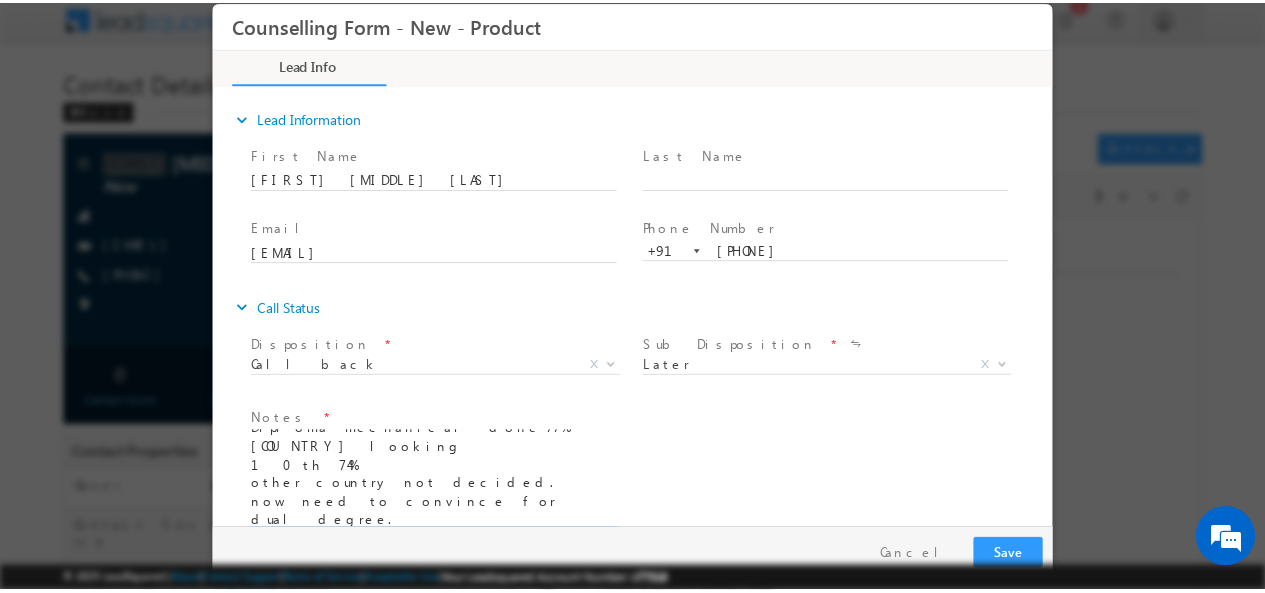 scroll, scrollTop: 51, scrollLeft: 0, axis: vertical 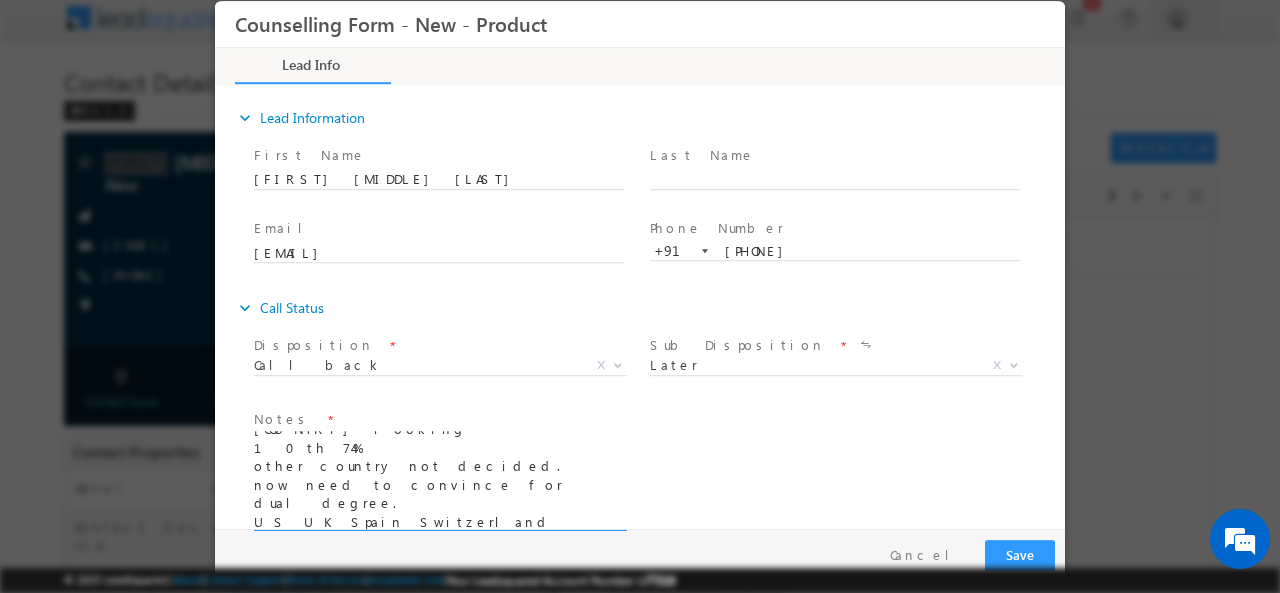 type on "Looking for B.tech only
Diploma mechanical done-77%
Germany looking
10th 74%
other country not decided.
now need to convince for dual degree.
US UK Spain Switzerland
asked her to book the vc. she will confirm tomorrow" 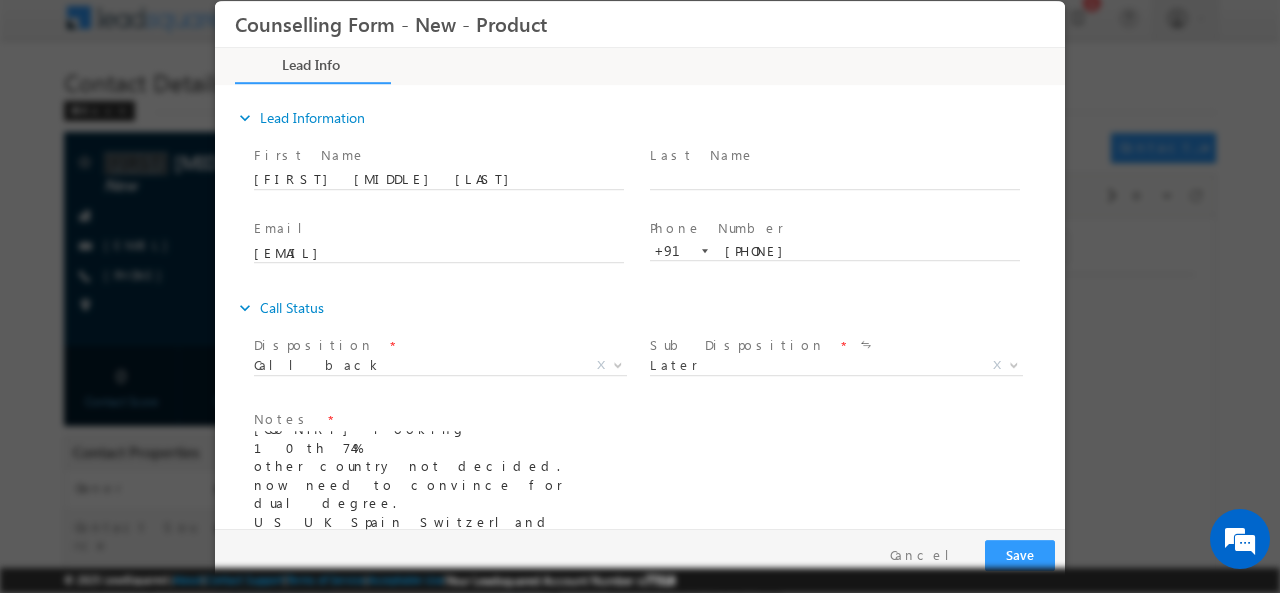 click on "Pay & Save
Save
Cancel" at bounding box center (645, 554) 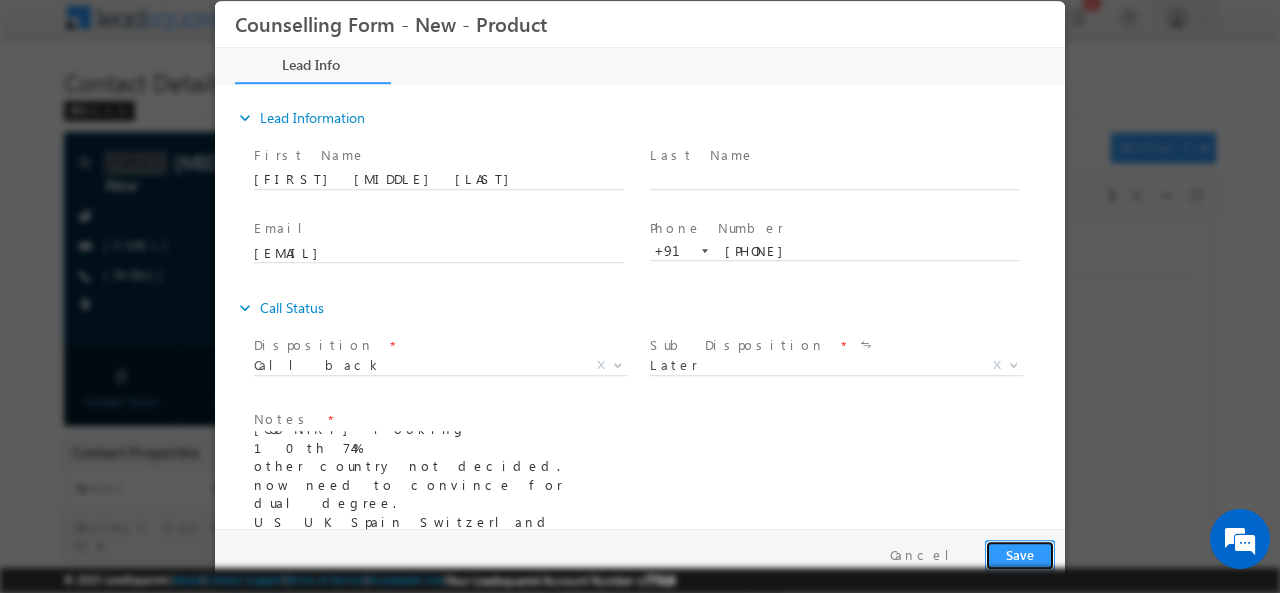 click on "Save" at bounding box center [1020, 554] 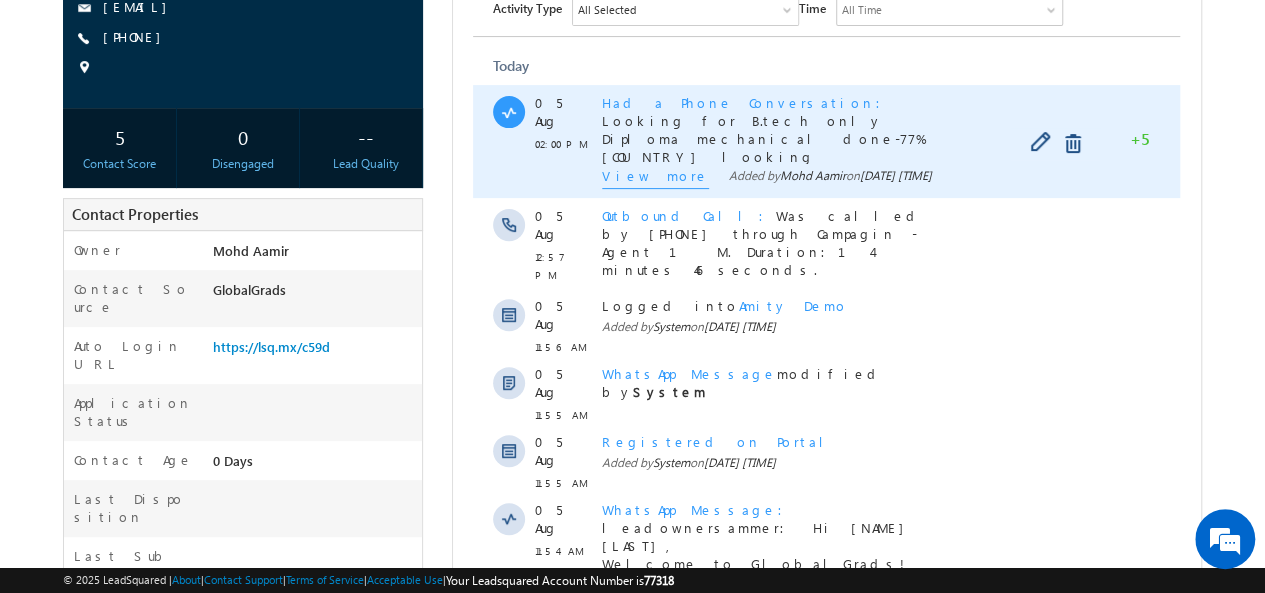 scroll, scrollTop: 0, scrollLeft: 0, axis: both 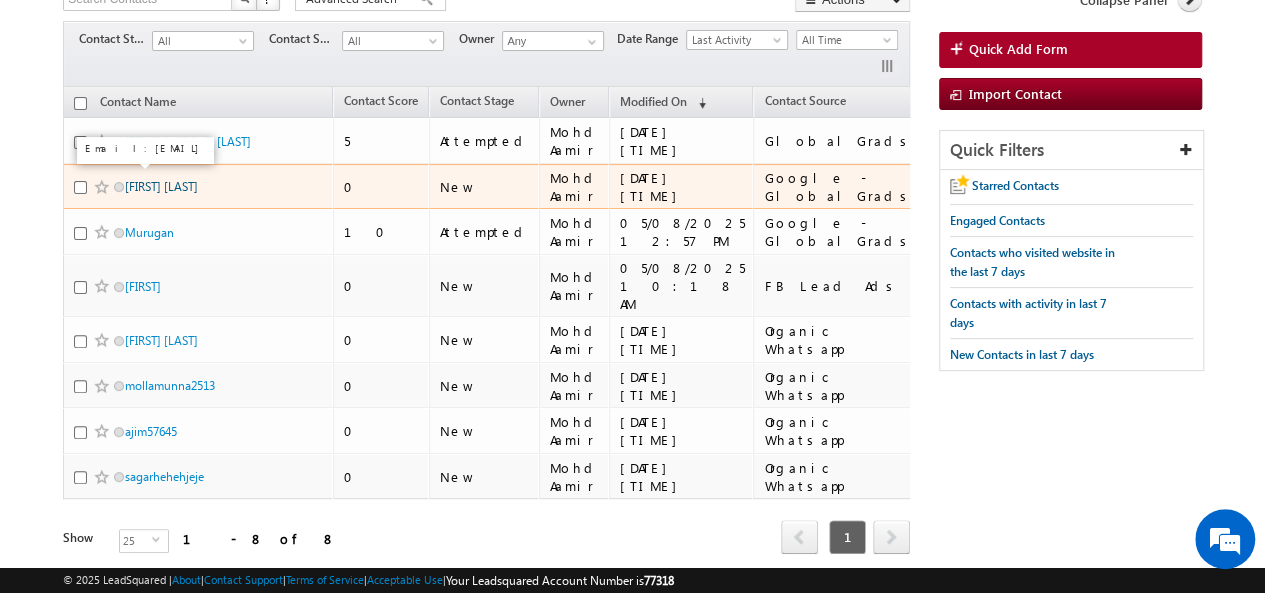 click on "Sanyam chaudhary" at bounding box center [161, 186] 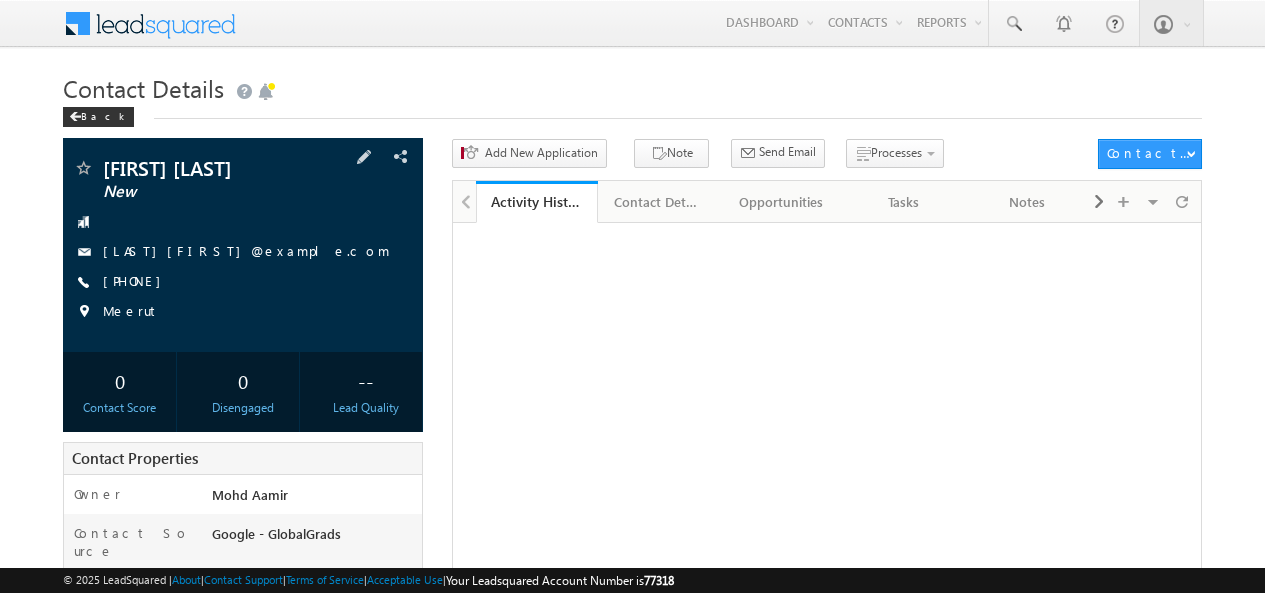 scroll, scrollTop: 0, scrollLeft: 0, axis: both 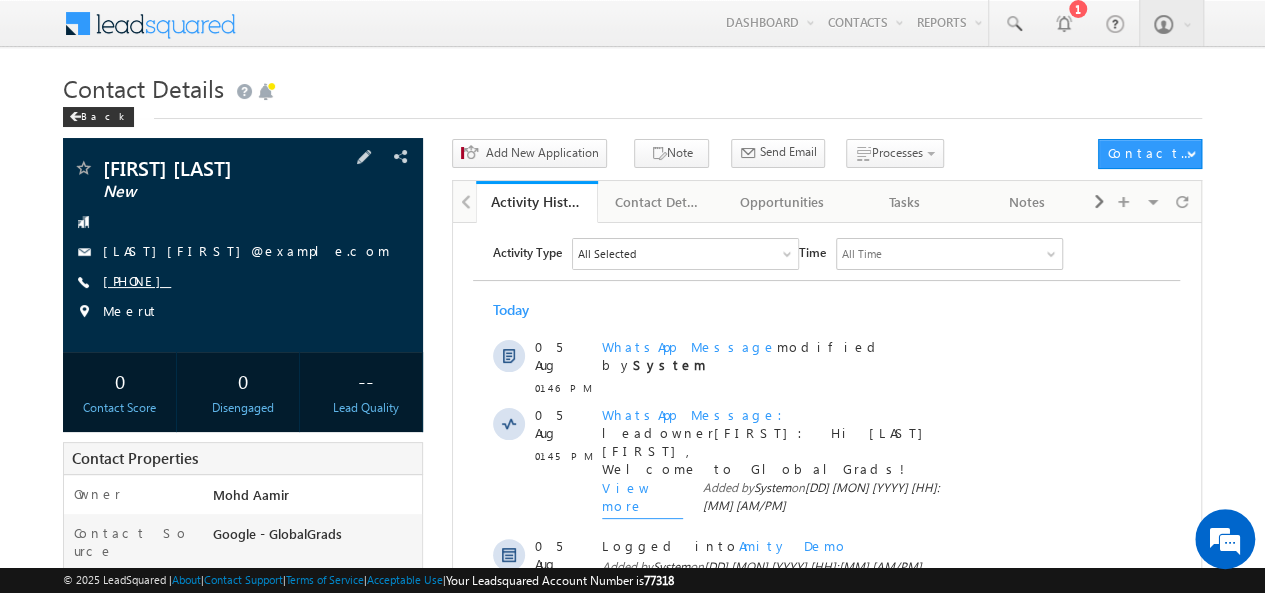 click on "+91-9105875586" at bounding box center [137, 280] 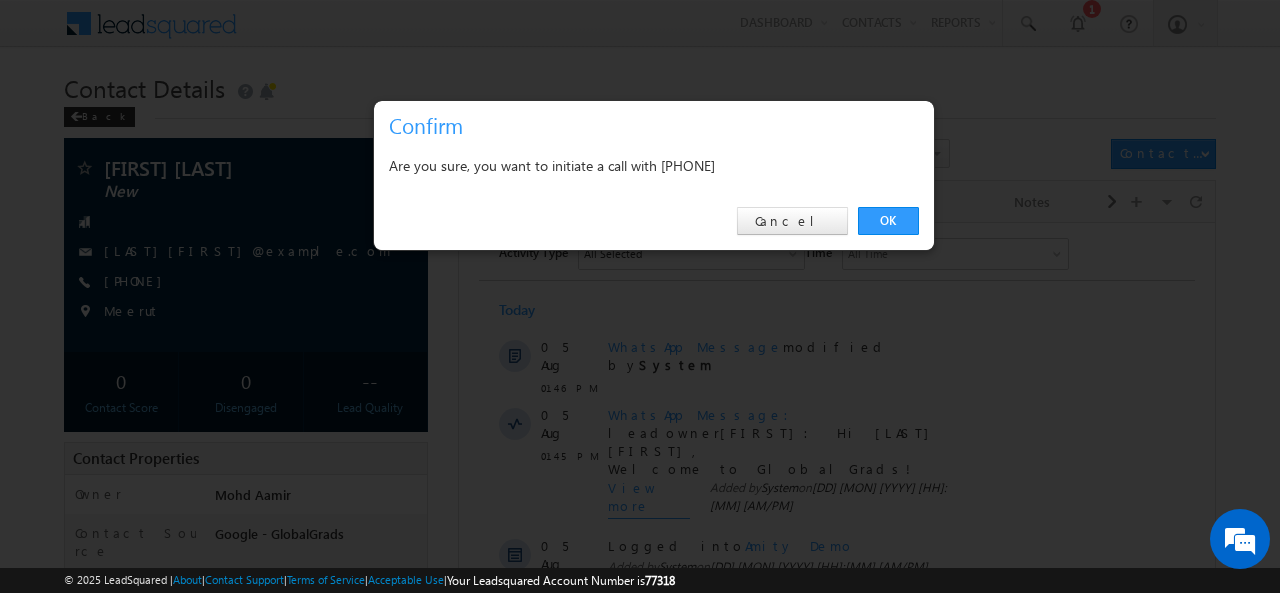 click on "Are you sure, you want to initiate a call with +91-9105875586" at bounding box center (654, 165) 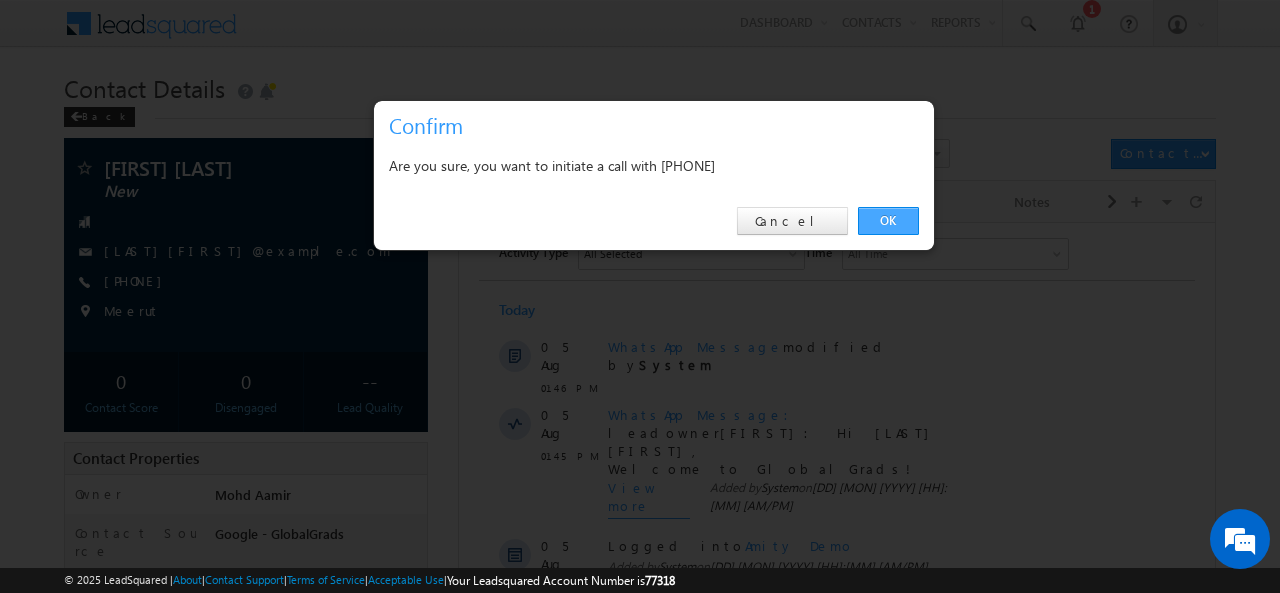 scroll, scrollTop: 0, scrollLeft: 0, axis: both 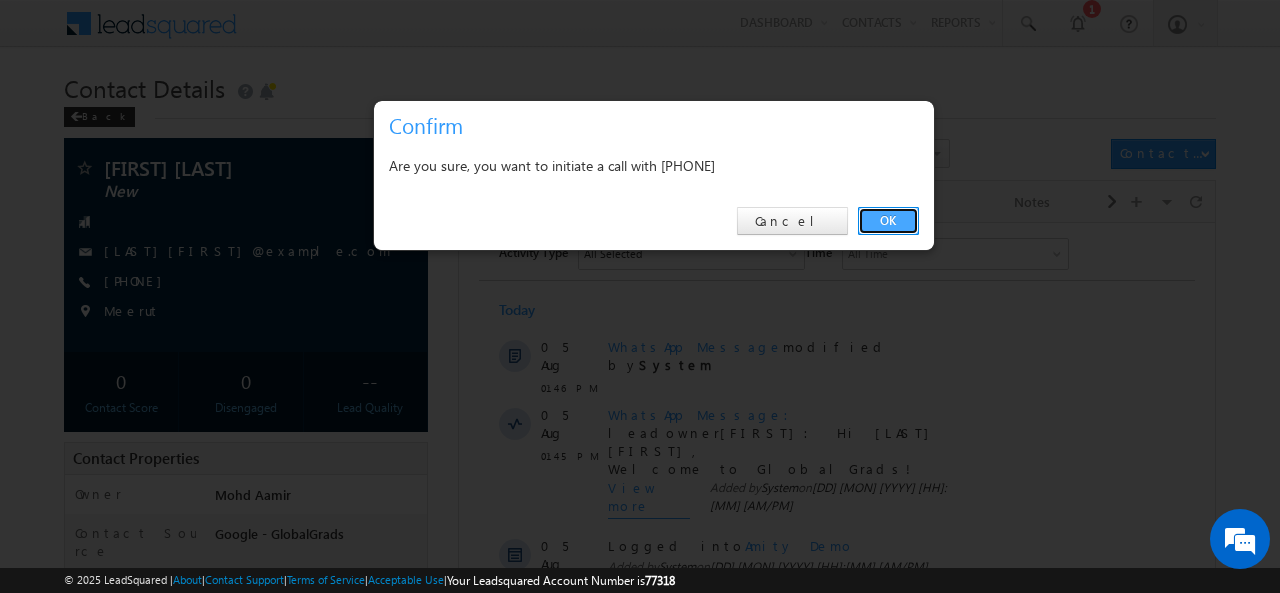 click on "OK" at bounding box center (888, 221) 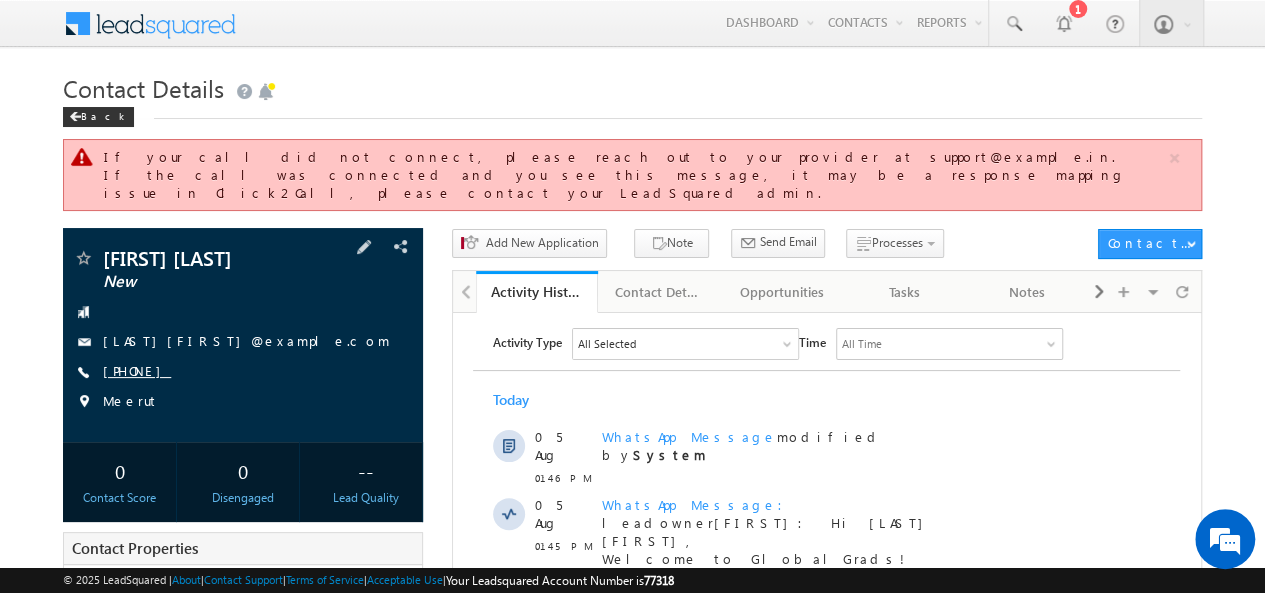 click on "+91-9105875586" at bounding box center [137, 370] 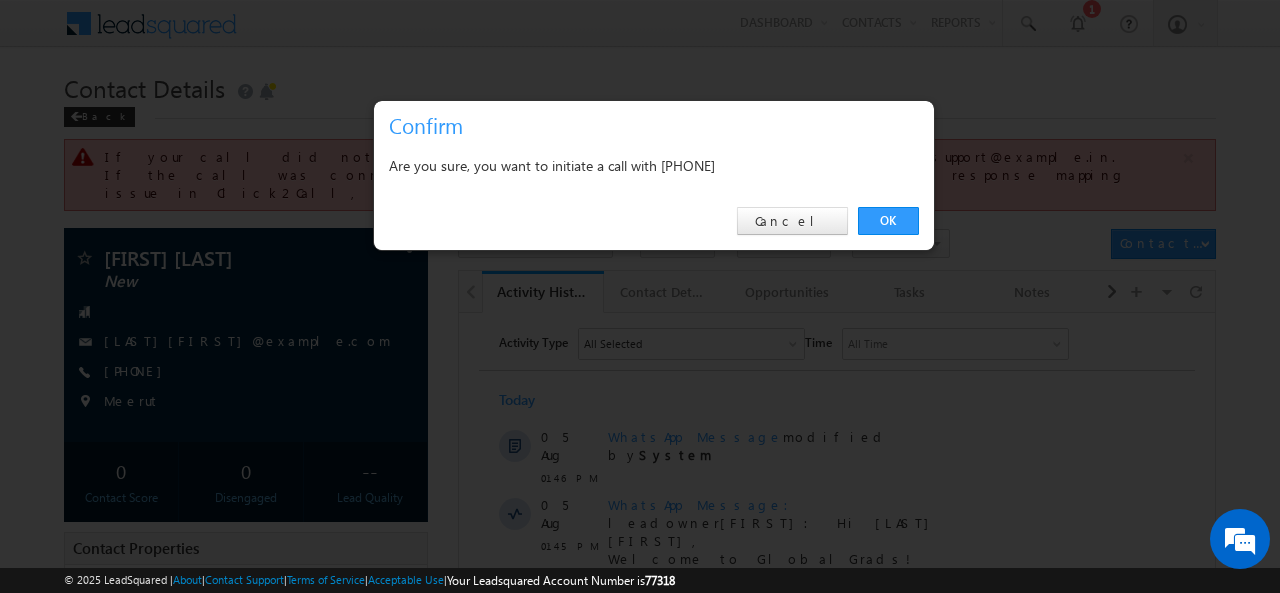 click on "Are you sure, you want to initiate a call with +91-9105875586" at bounding box center (654, 165) 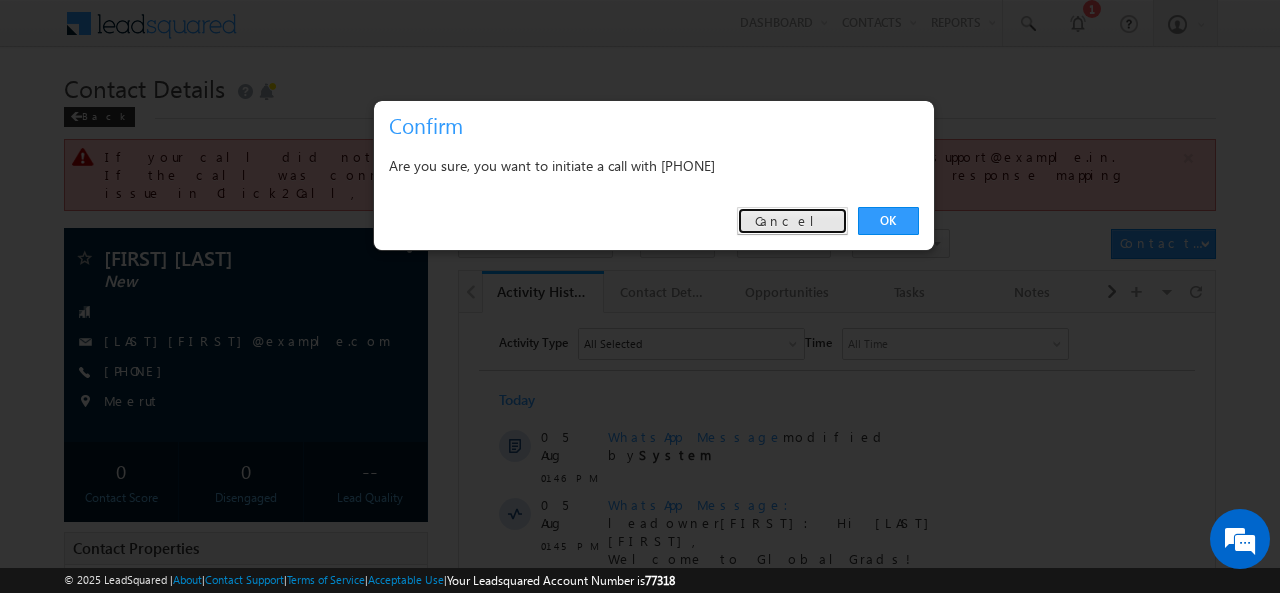 click on "Cancel" at bounding box center [792, 221] 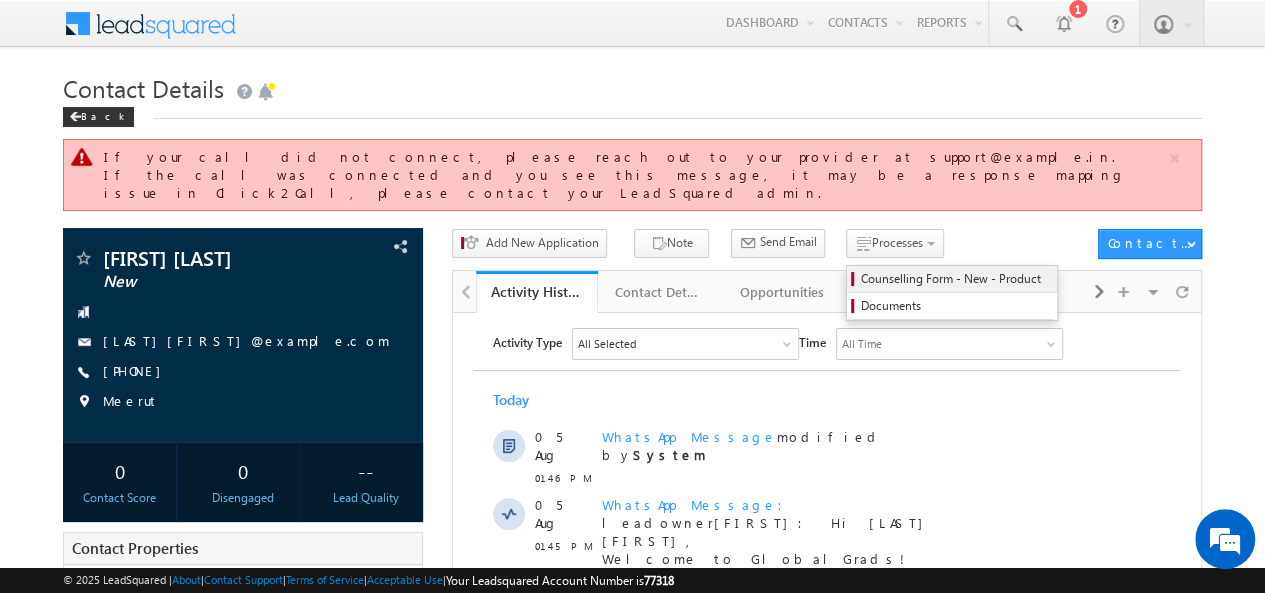 click on "Counselling Form - New - Product" at bounding box center (952, 279) 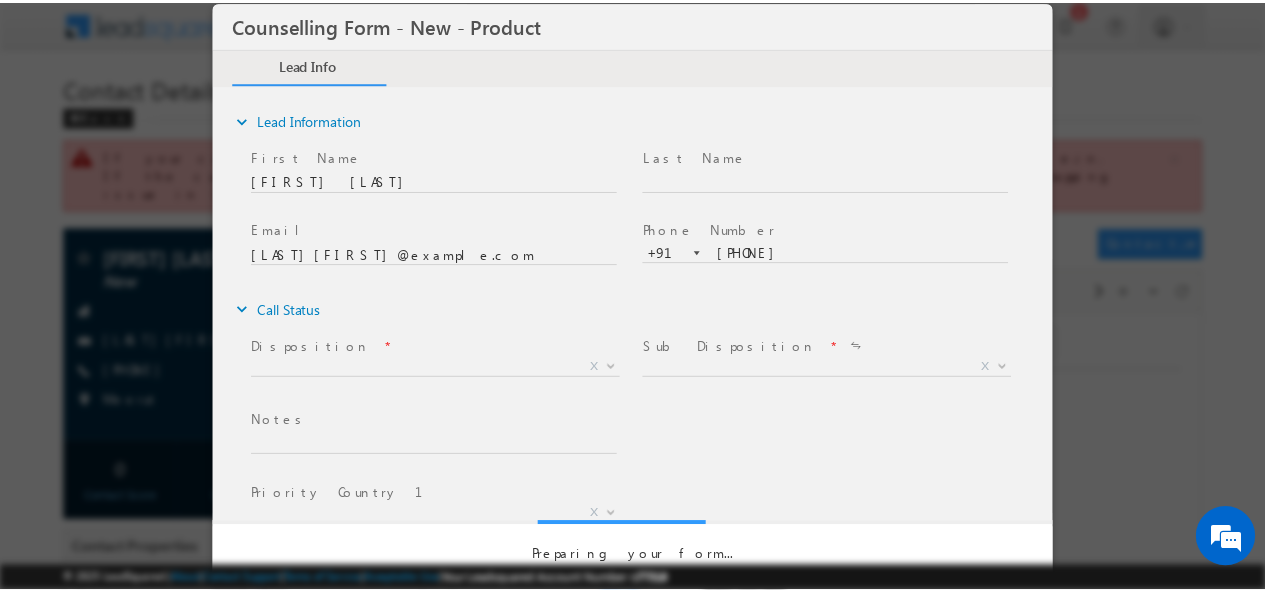 scroll, scrollTop: 0, scrollLeft: 0, axis: both 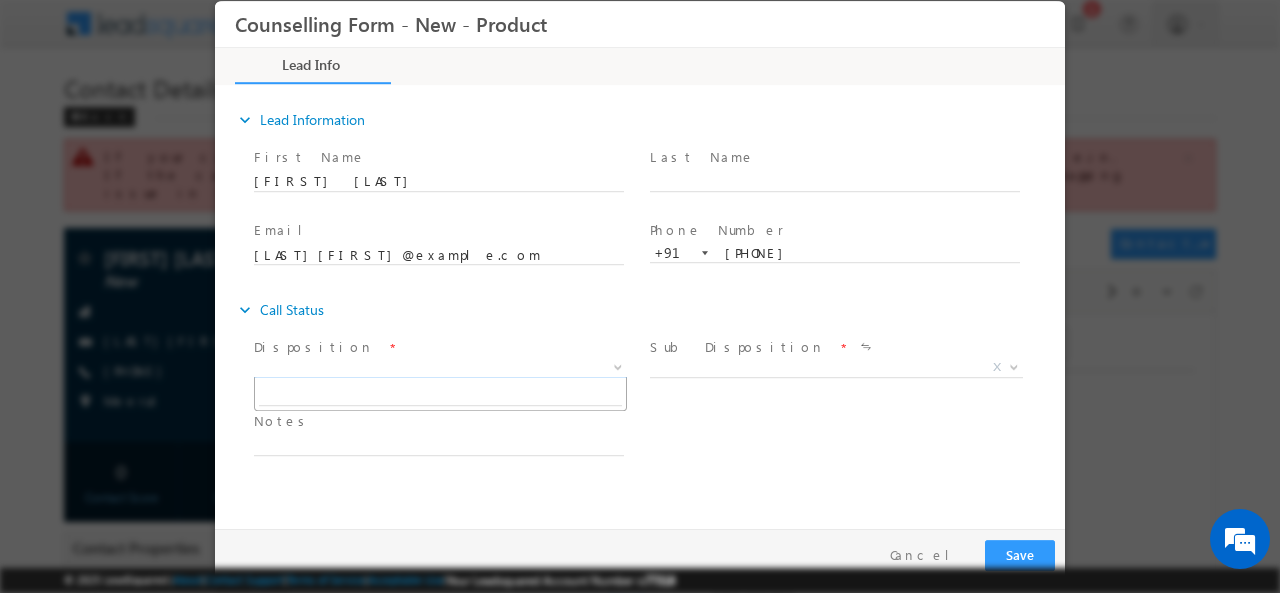 click on "X" at bounding box center [440, 367] 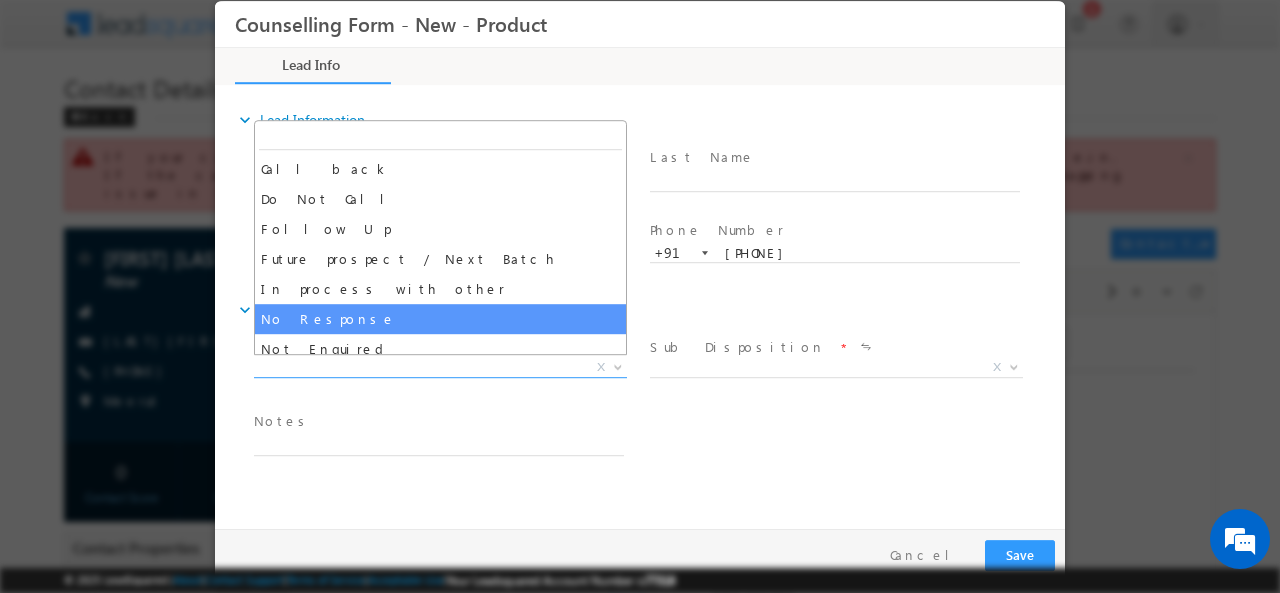 select on "No Response" 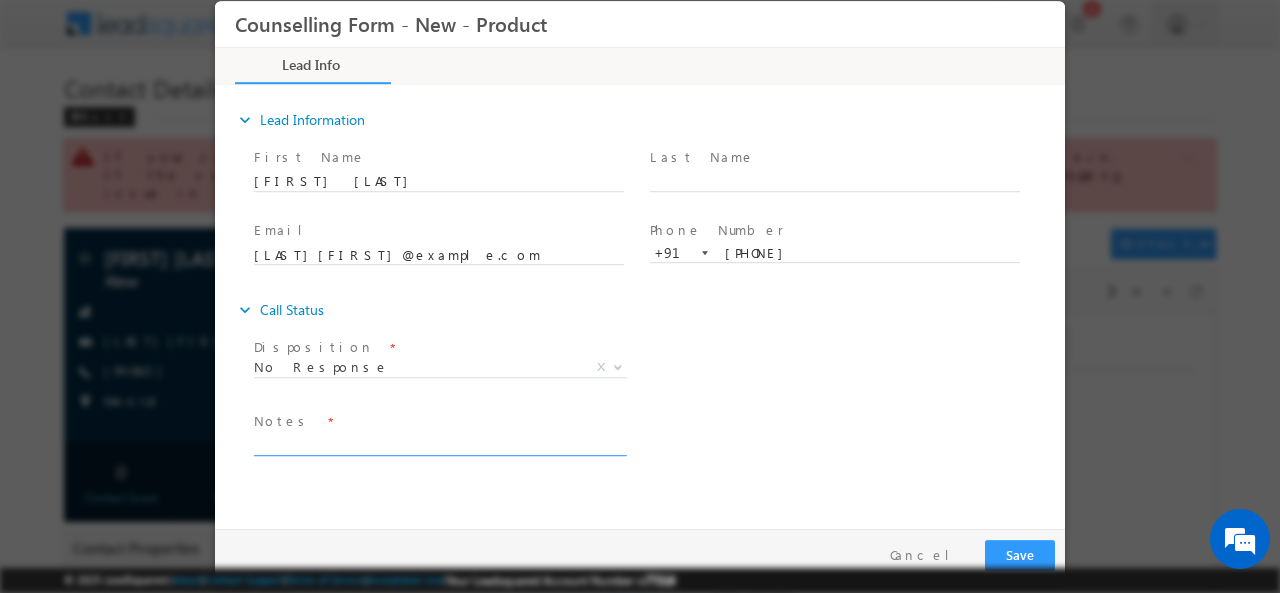 click at bounding box center [439, 443] 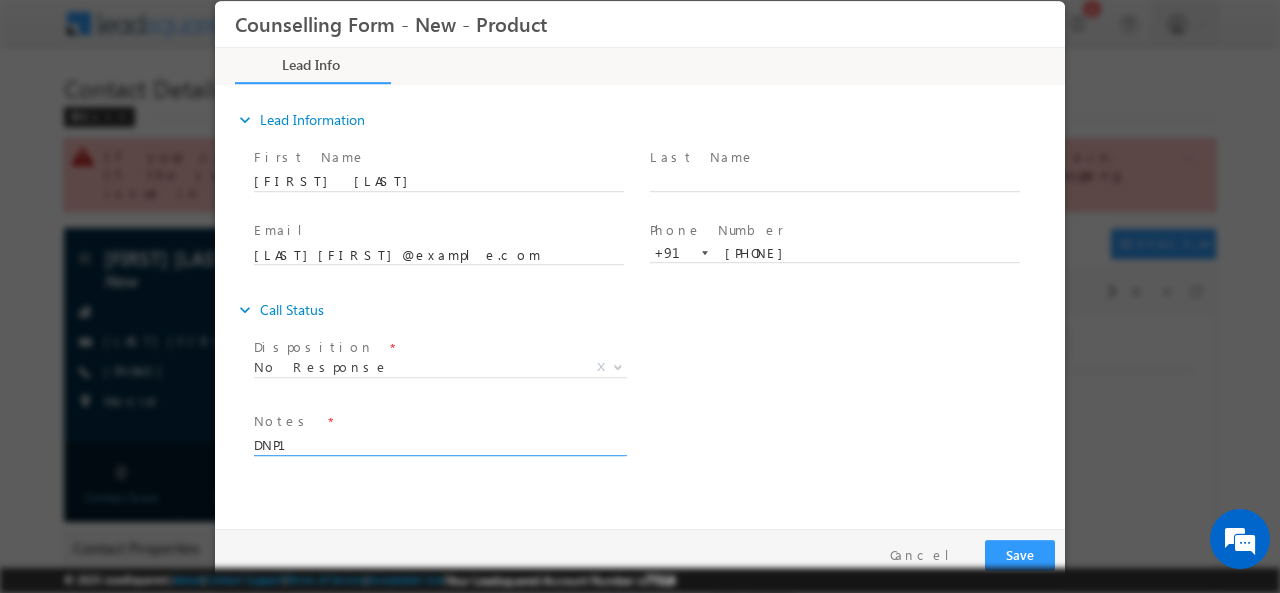 type on "DNP1" 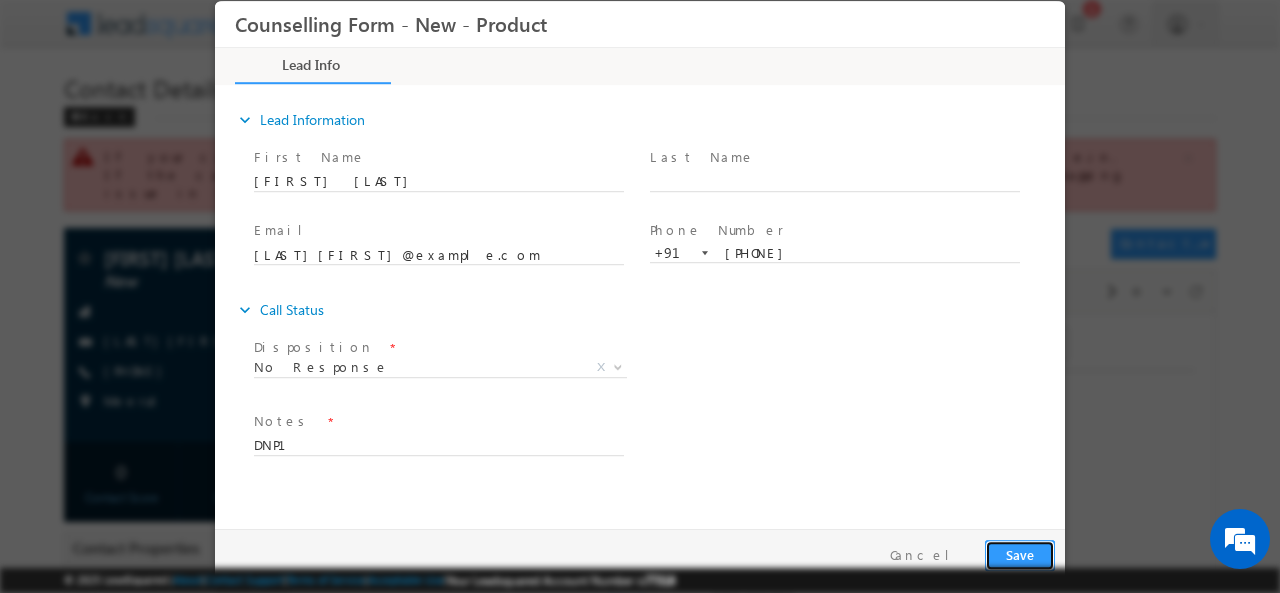 click on "Save" at bounding box center (1020, 554) 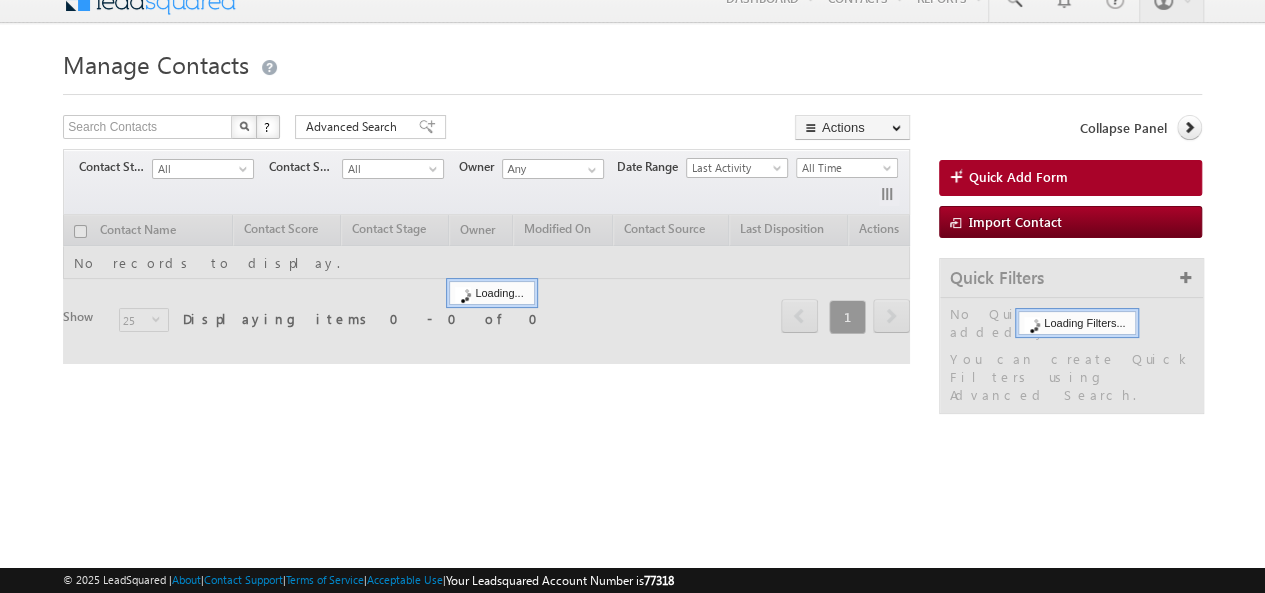 scroll, scrollTop: 24, scrollLeft: 0, axis: vertical 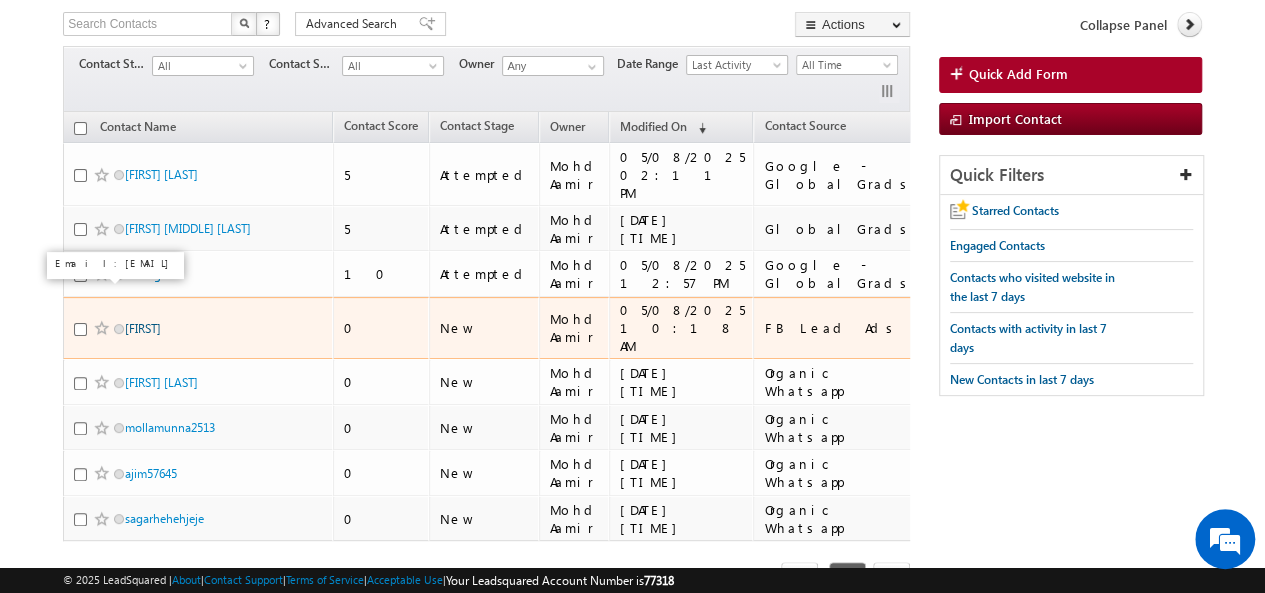 click on "[FIRST]" at bounding box center (143, 328) 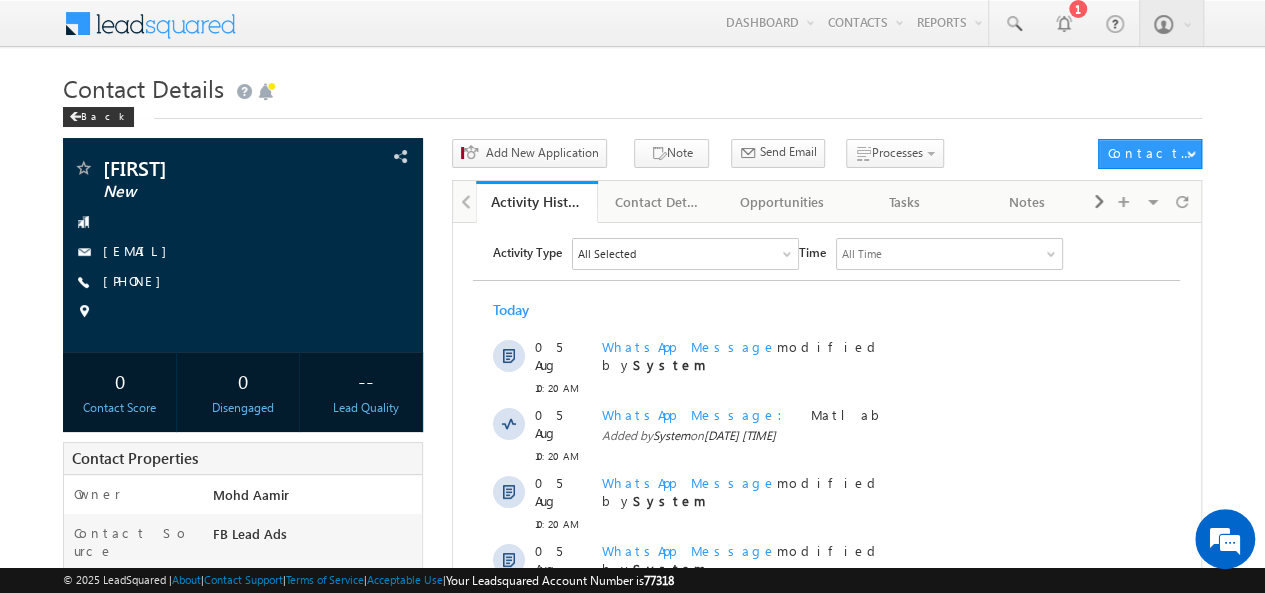 scroll, scrollTop: 0, scrollLeft: 0, axis: both 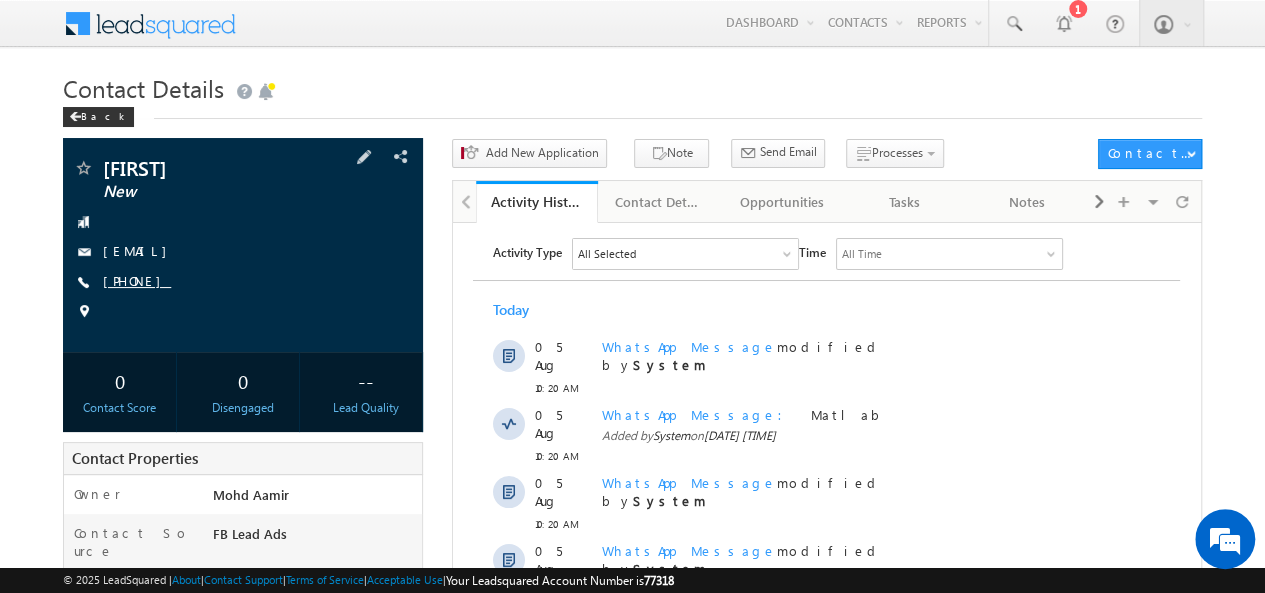 click on "[PHONE]" at bounding box center [137, 280] 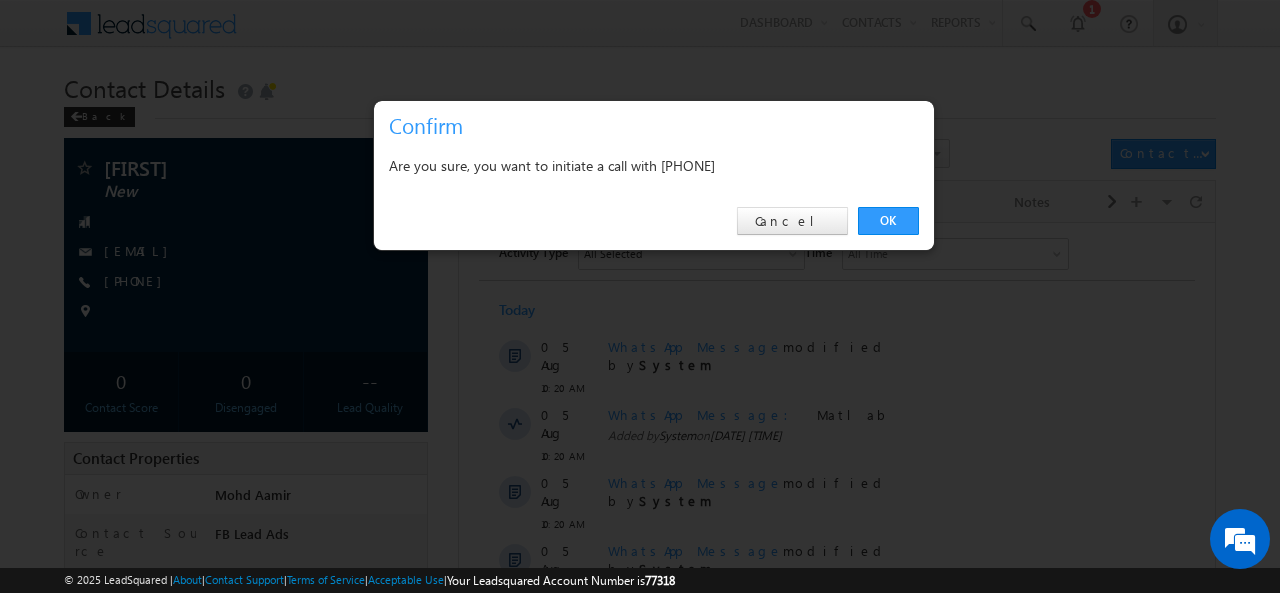 click on "Are you sure, you want to initiate a call with [PHONE]" at bounding box center [654, 165] 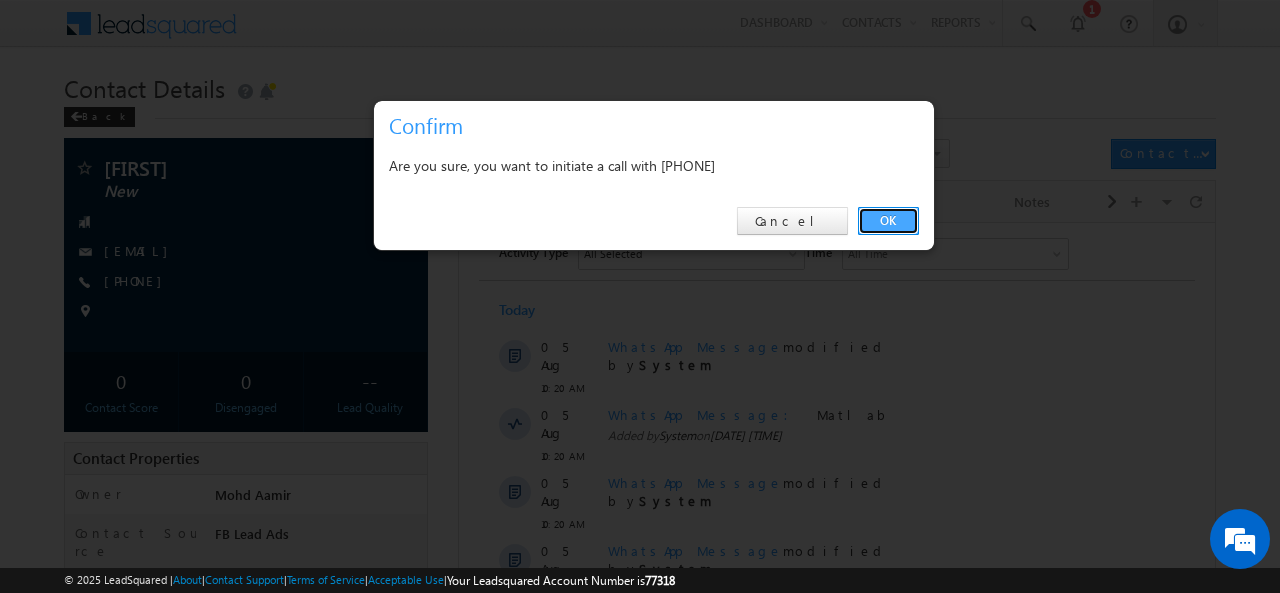 click on "OK" at bounding box center (888, 221) 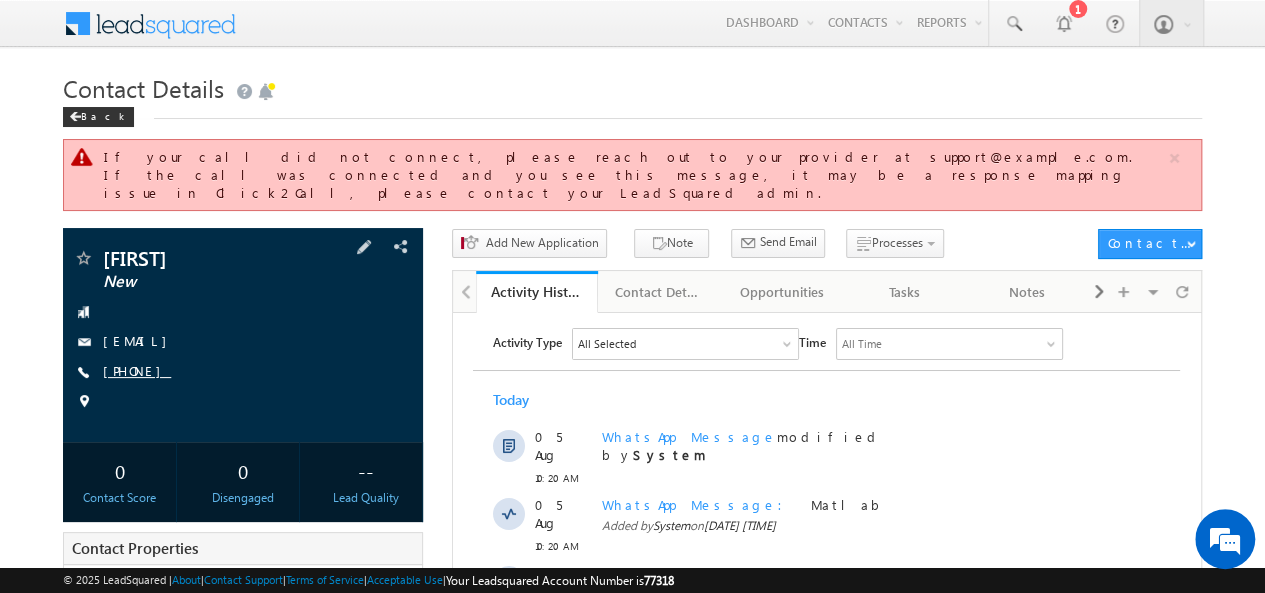 click on "+91-8400539766" at bounding box center (137, 370) 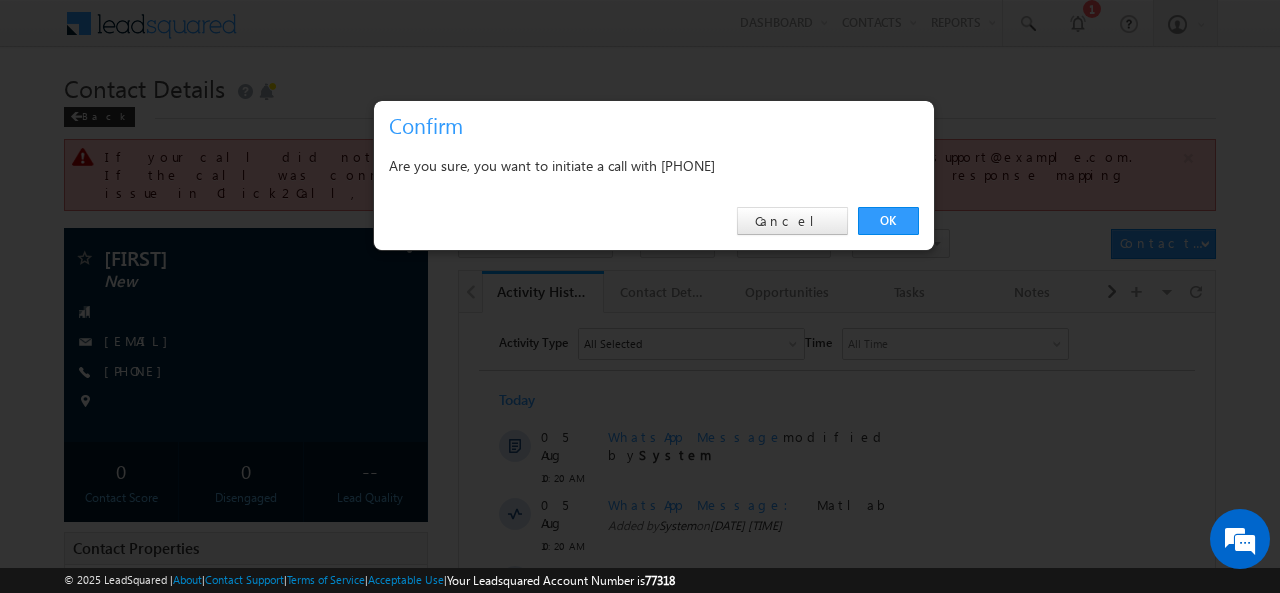 click on "Are you sure, you want to initiate a call with +91-8400539766" at bounding box center (654, 165) 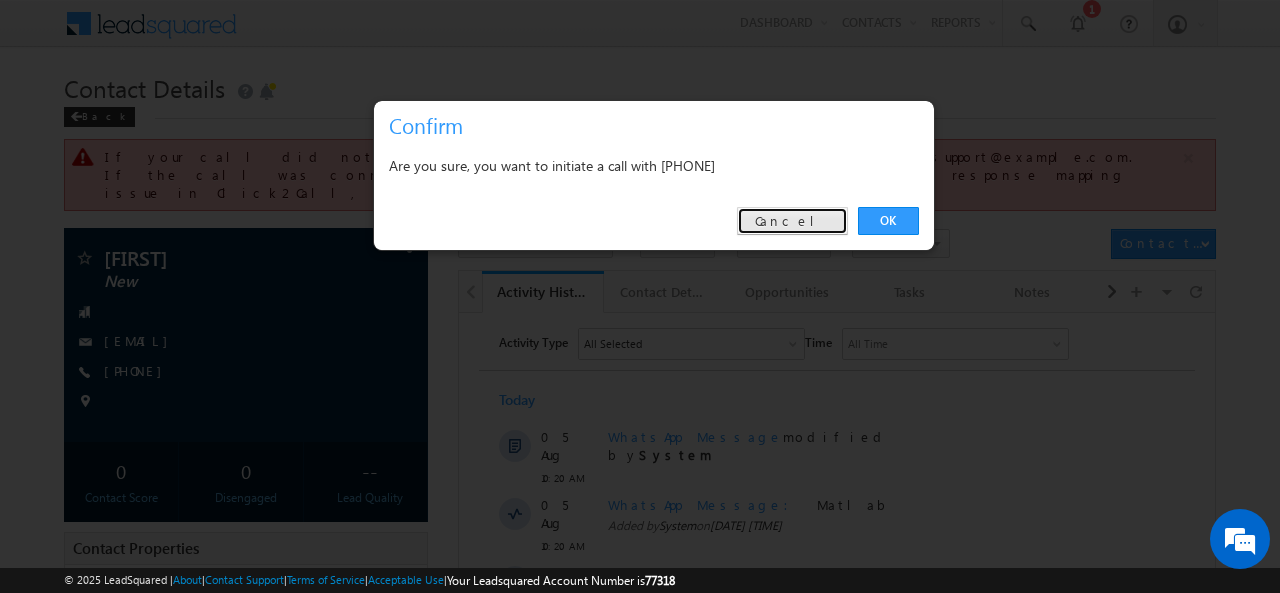 click on "Cancel" at bounding box center [792, 221] 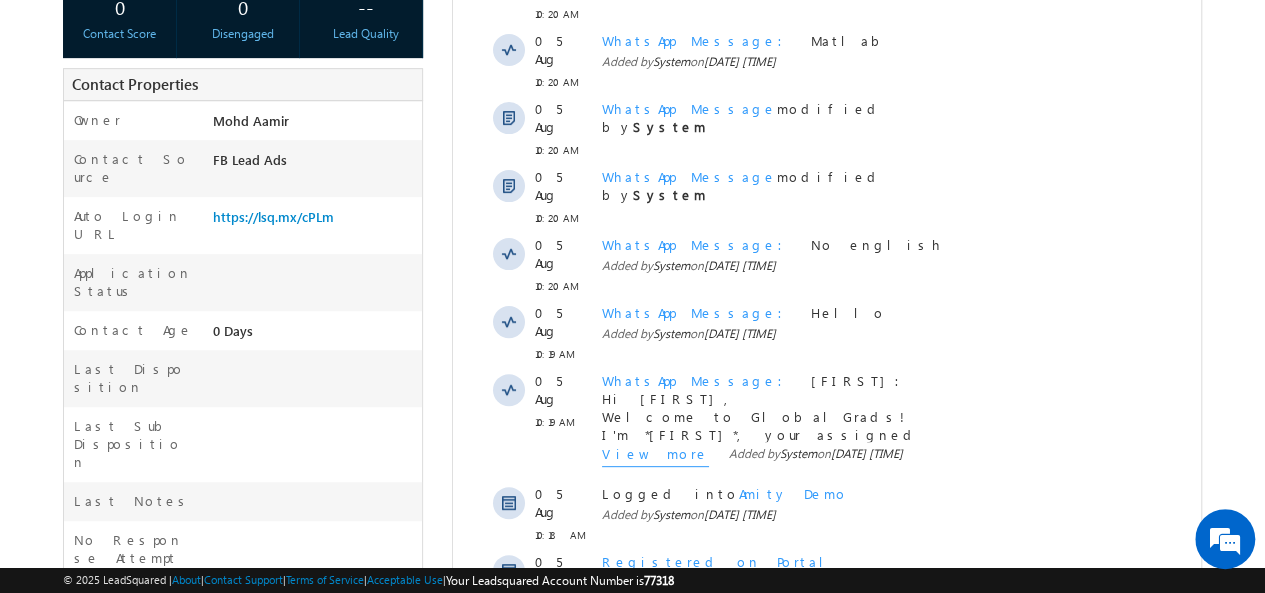 scroll, scrollTop: 468, scrollLeft: 0, axis: vertical 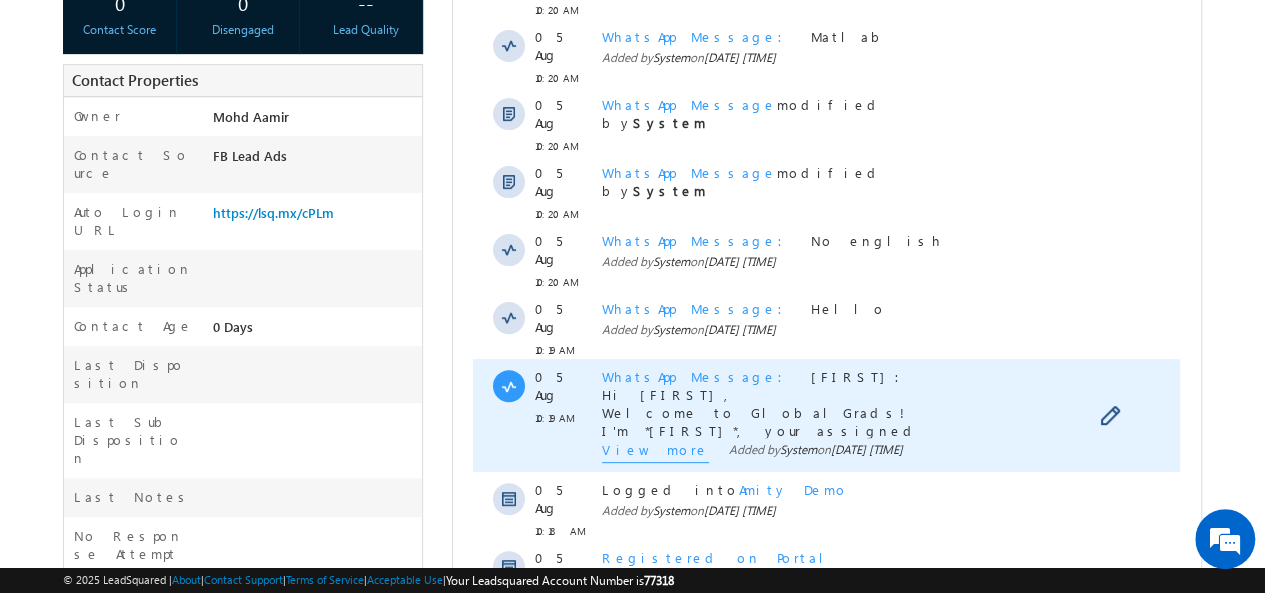 click on "View more" at bounding box center [655, 452] 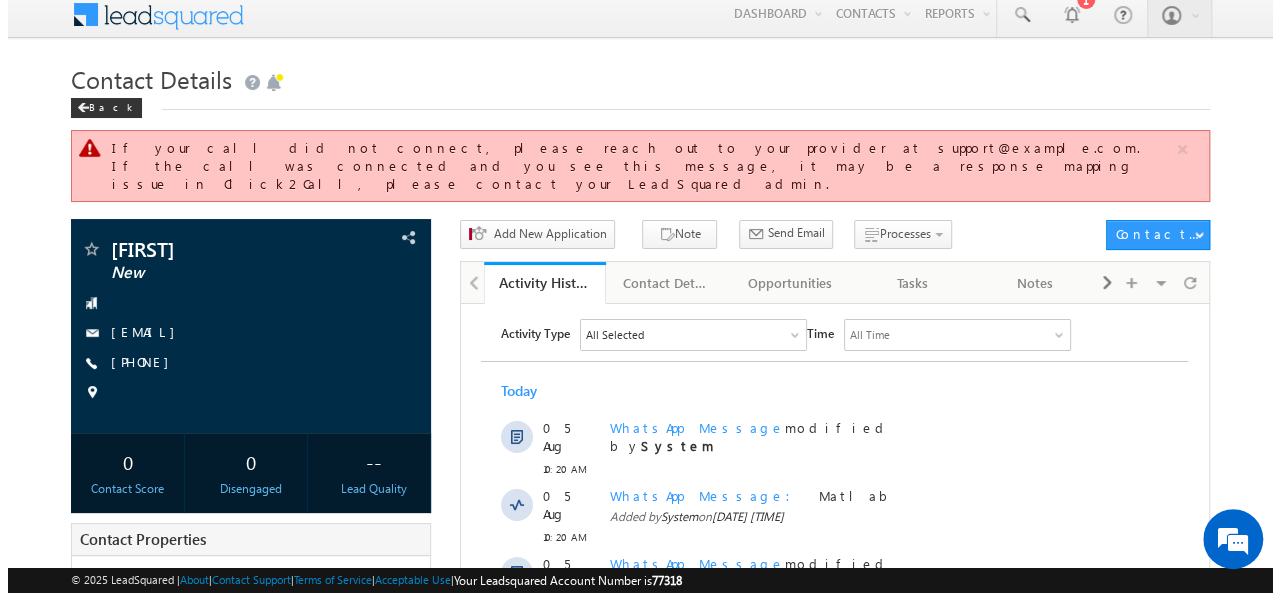 scroll, scrollTop: 5, scrollLeft: 0, axis: vertical 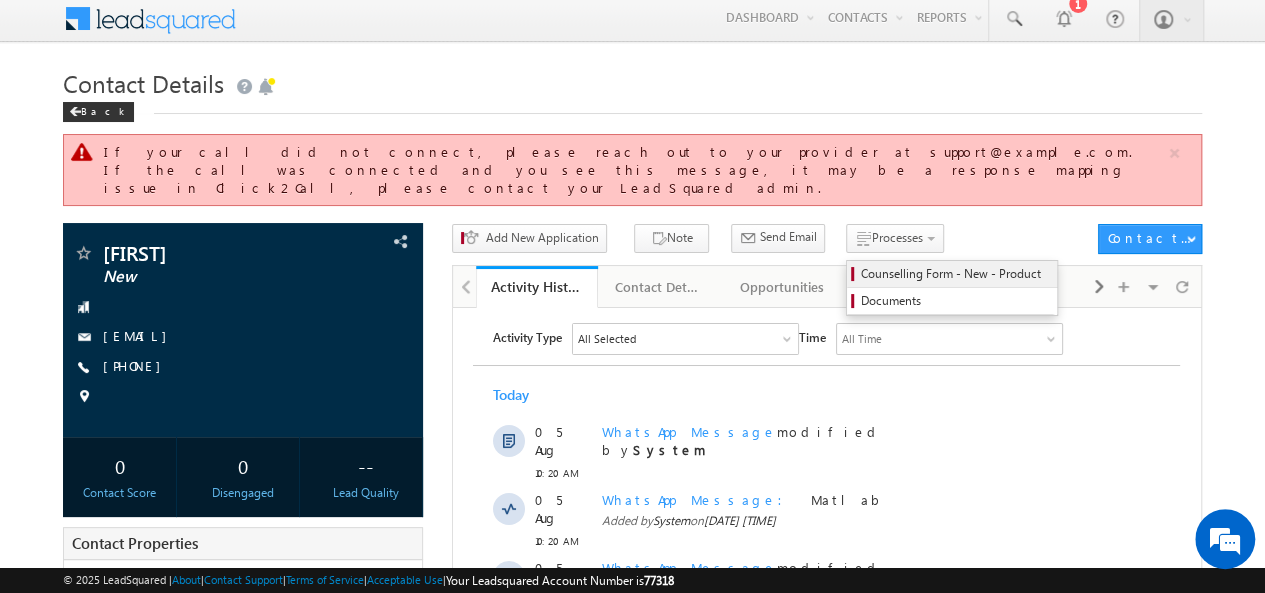 click on "Counselling Form - New - Product" at bounding box center [955, 274] 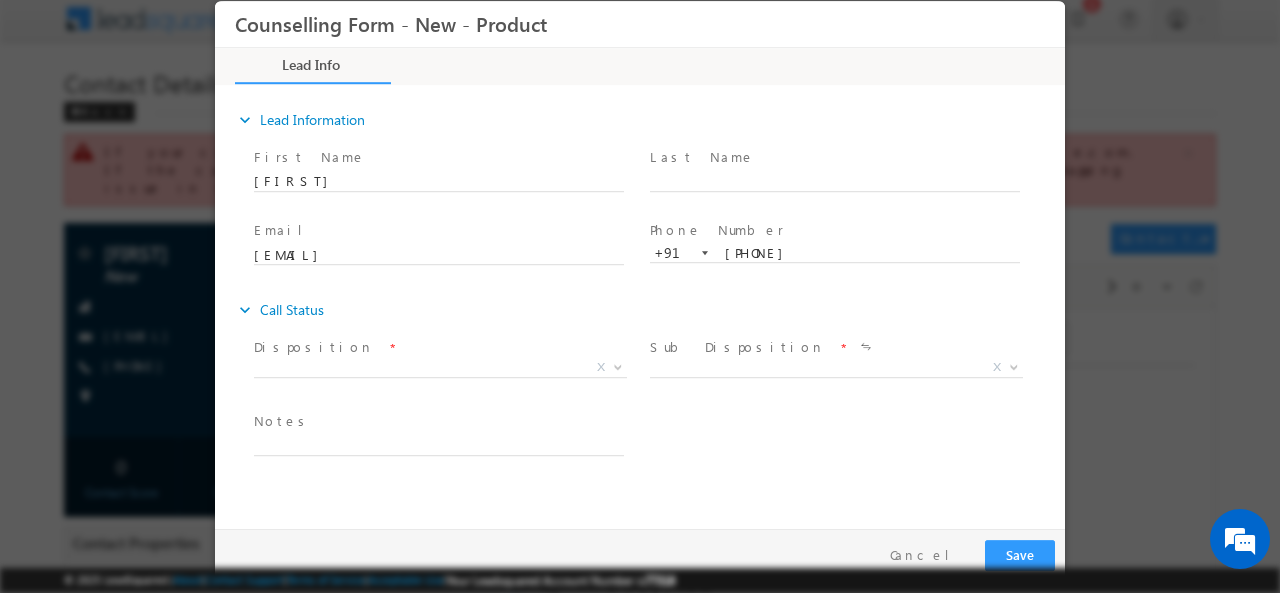 scroll, scrollTop: 0, scrollLeft: 0, axis: both 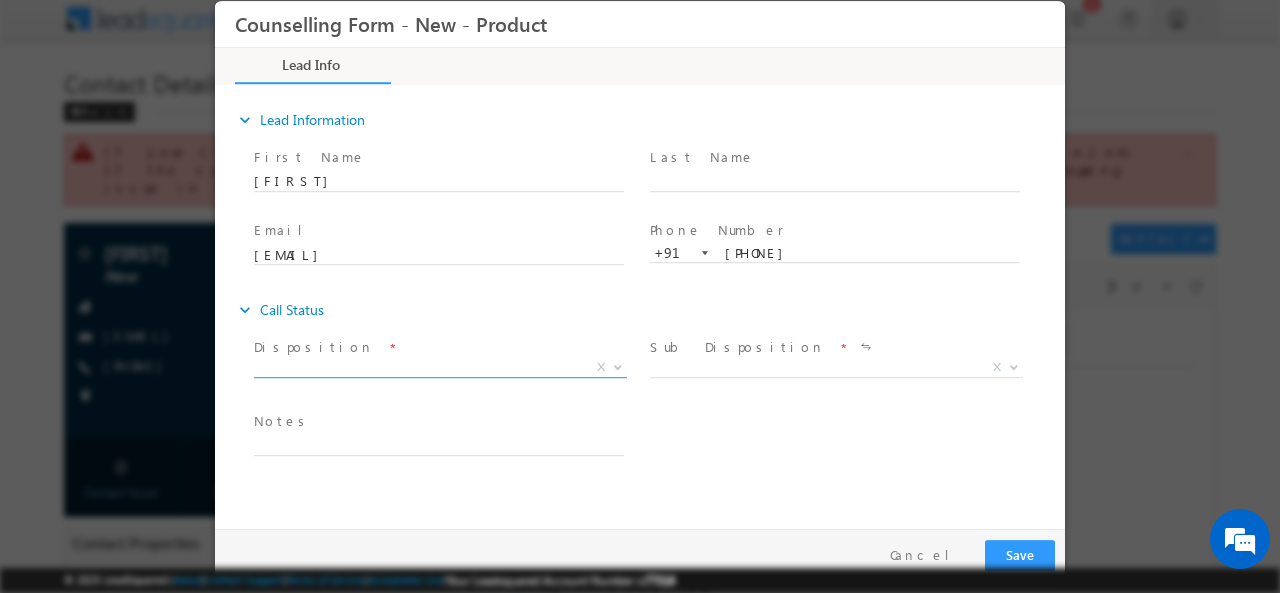 click on "X" at bounding box center (440, 367) 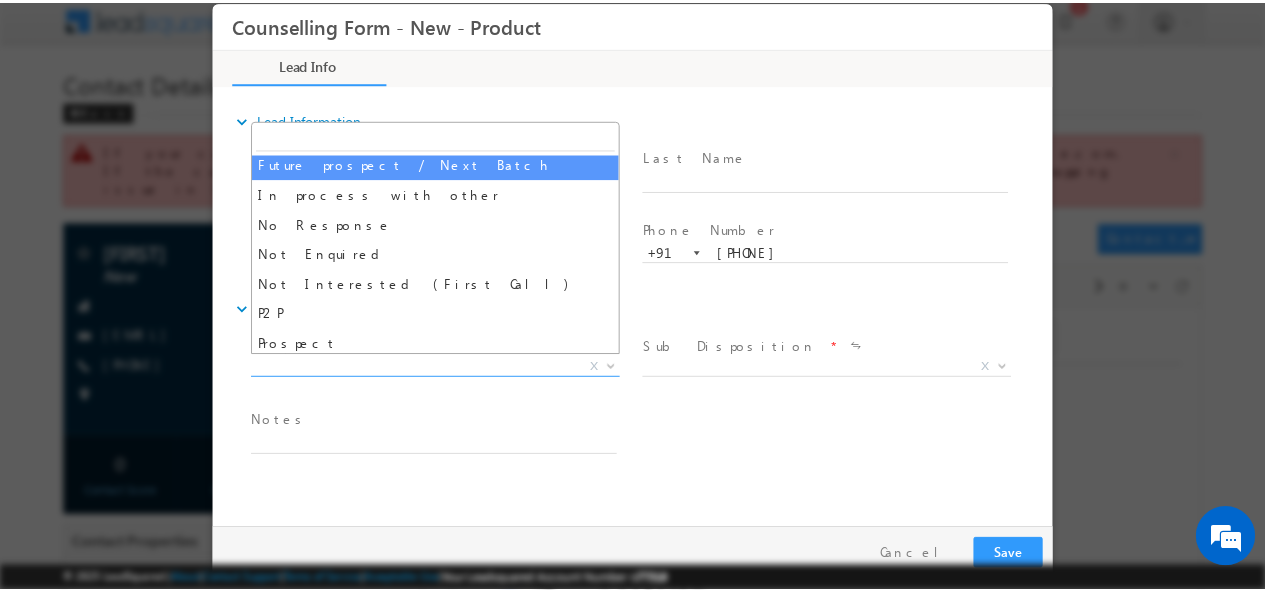 scroll, scrollTop: 98, scrollLeft: 0, axis: vertical 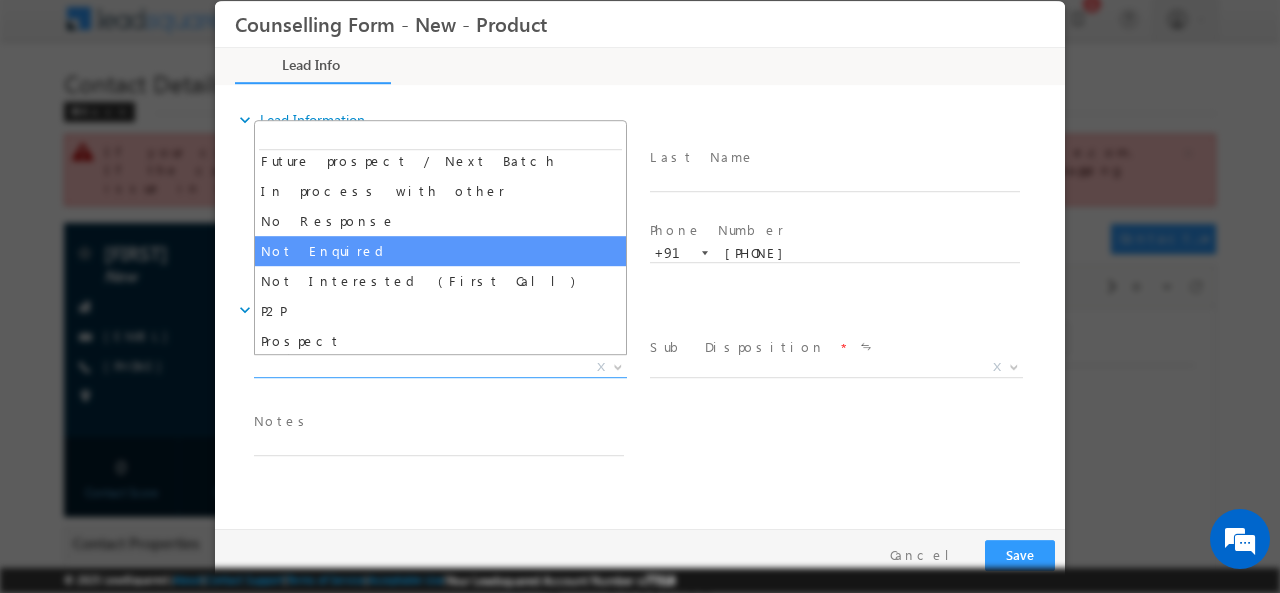 select on "Not Enquired" 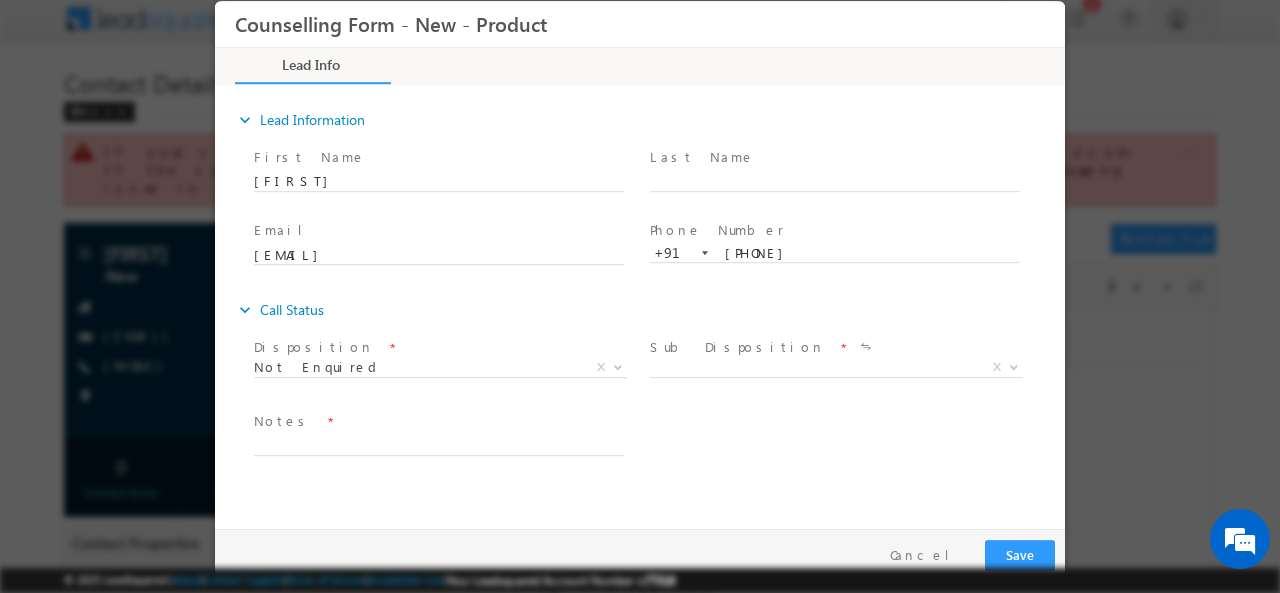 click on "Sub Disposition" at bounding box center [737, 346] 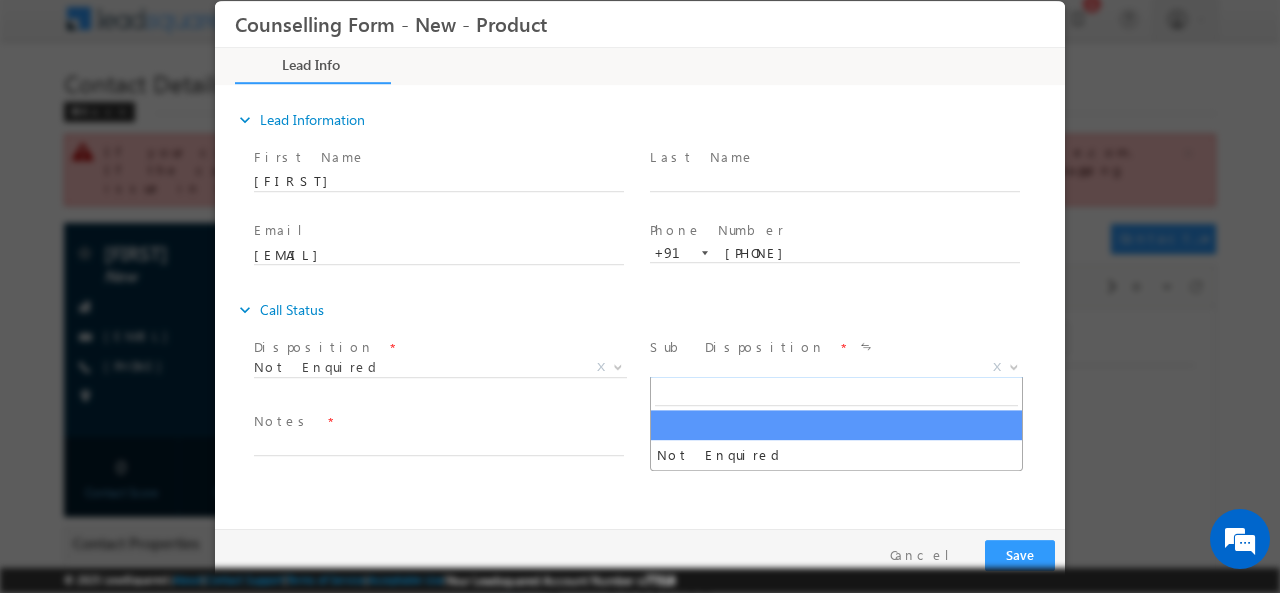 click on "X" at bounding box center (836, 367) 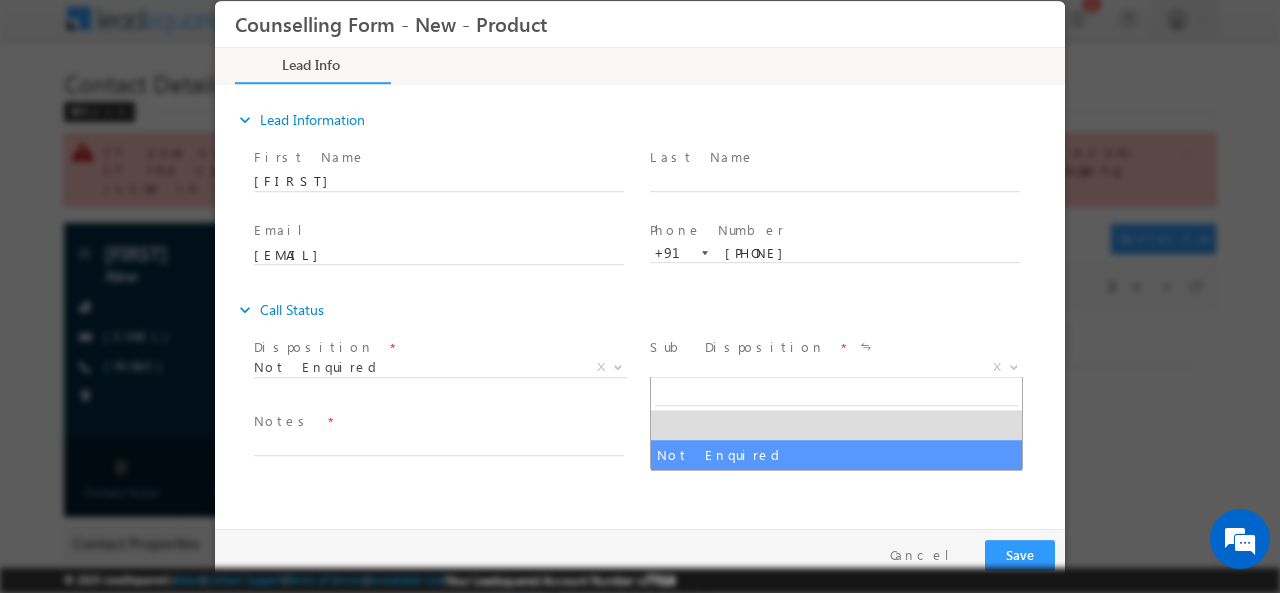 select on "Not Enquired" 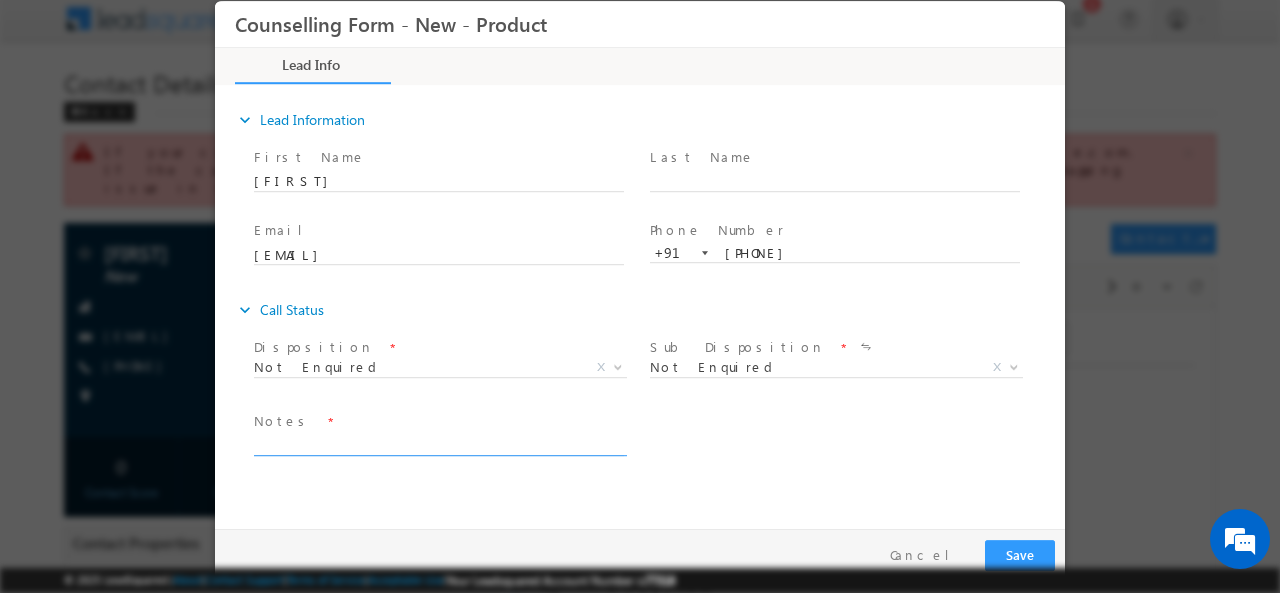 click at bounding box center (439, 443) 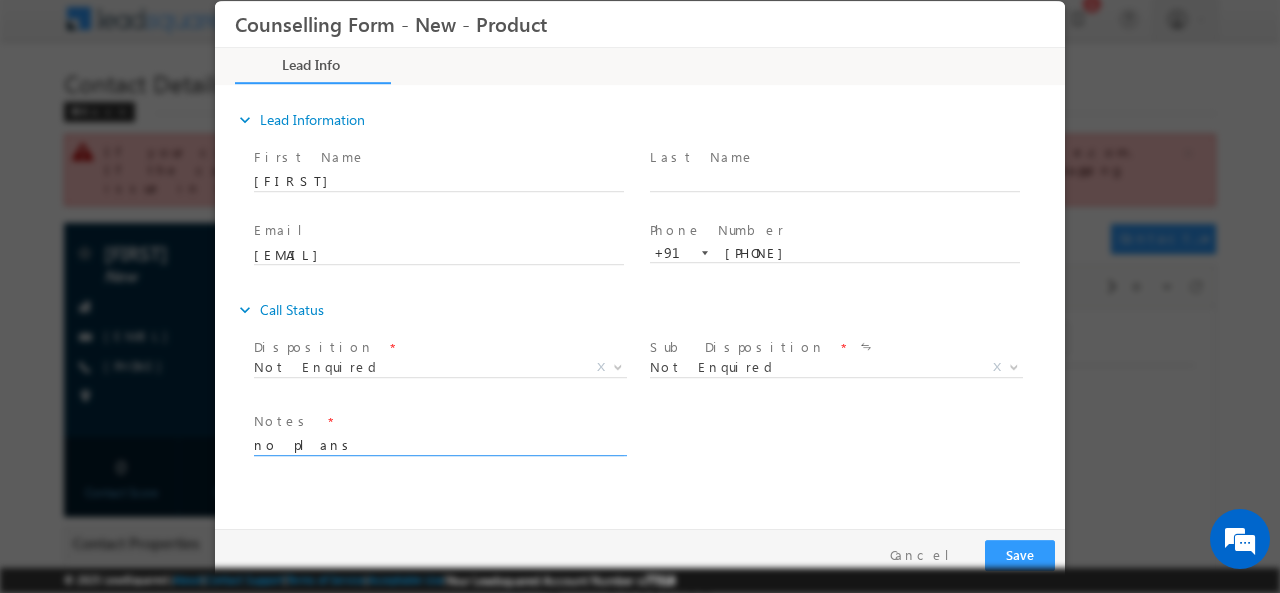type on "no plans" 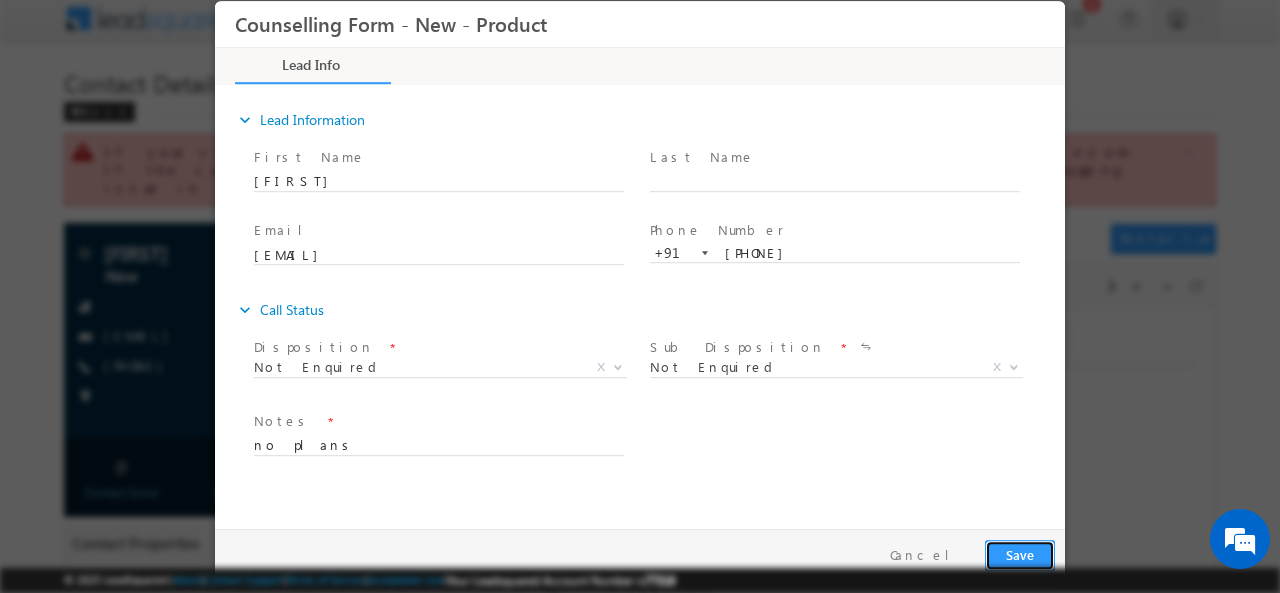 click on "Save" at bounding box center [1020, 554] 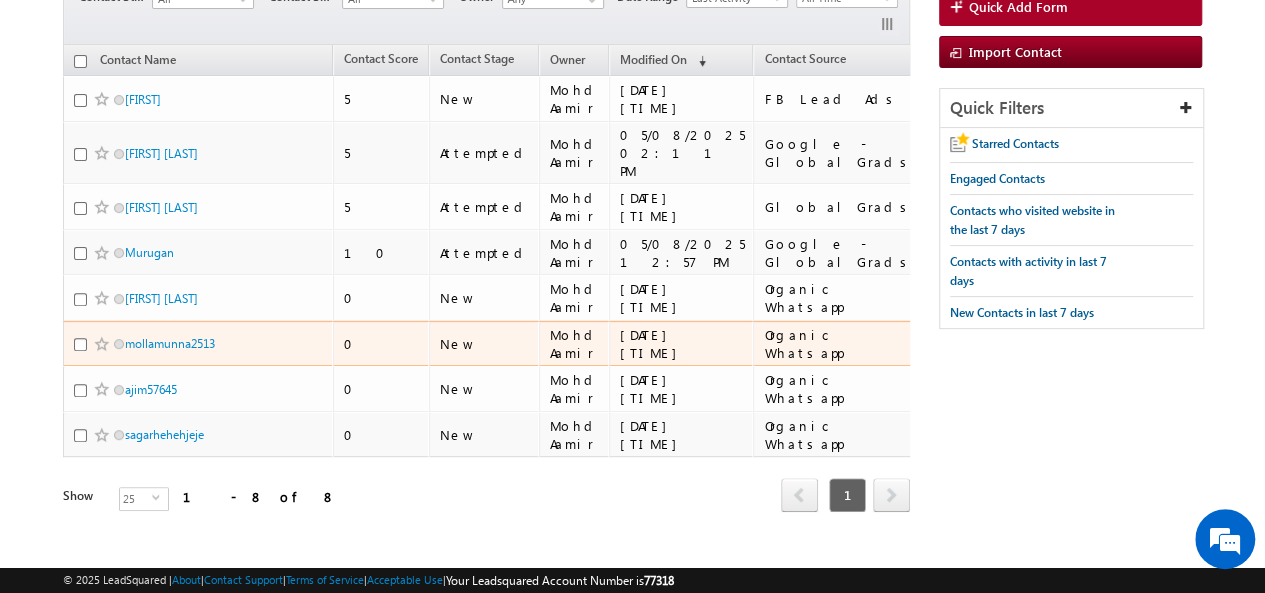 scroll, scrollTop: 197, scrollLeft: 0, axis: vertical 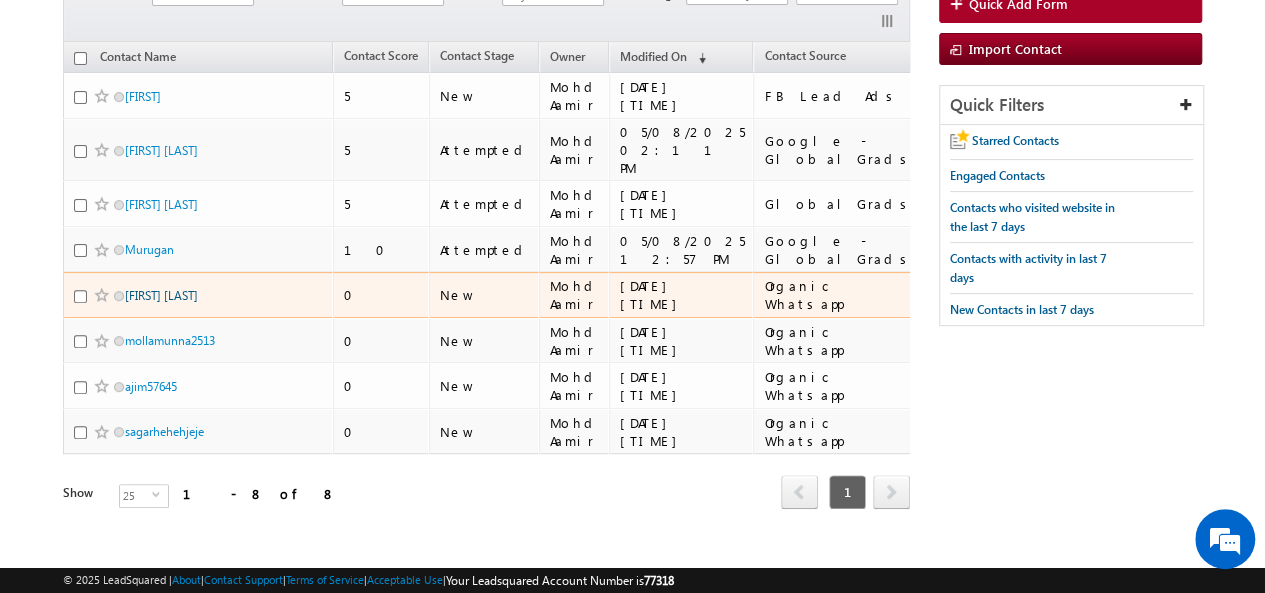 click on "Gora Singh" at bounding box center (161, 295) 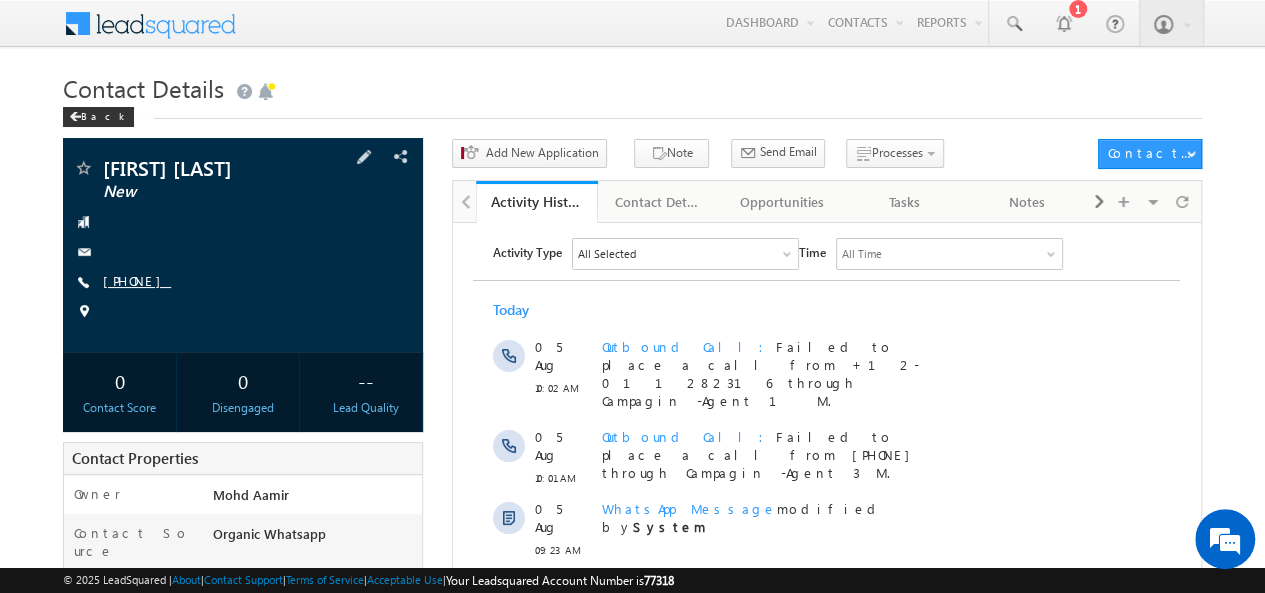 scroll, scrollTop: 0, scrollLeft: 0, axis: both 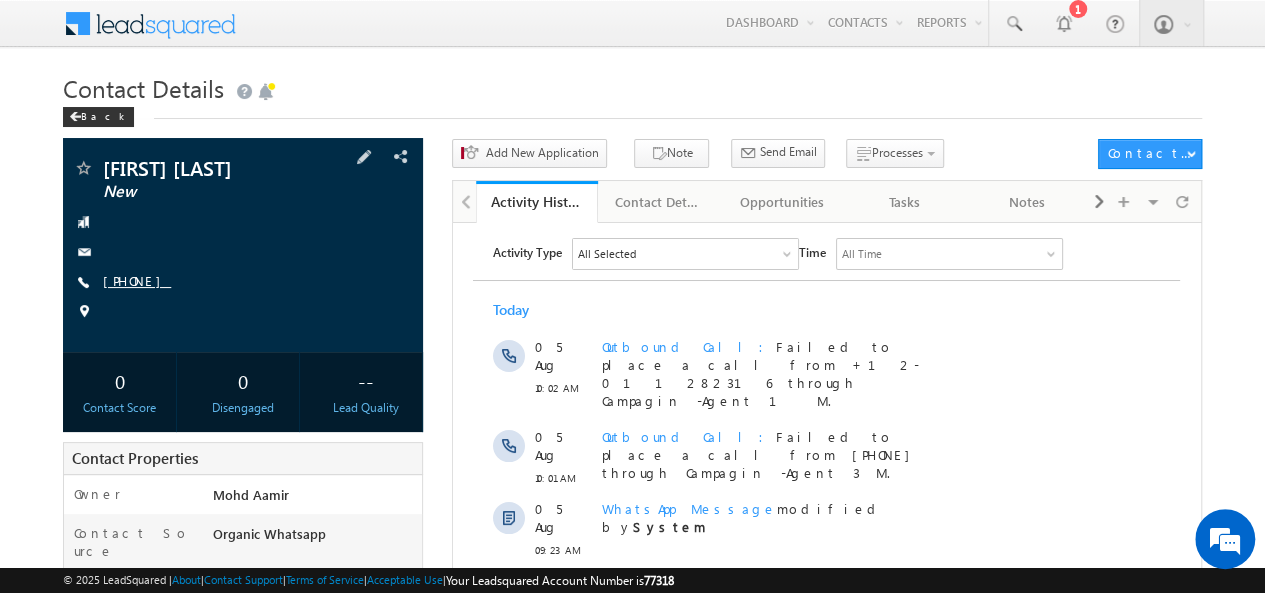 click on "[PHONE]" at bounding box center [137, 280] 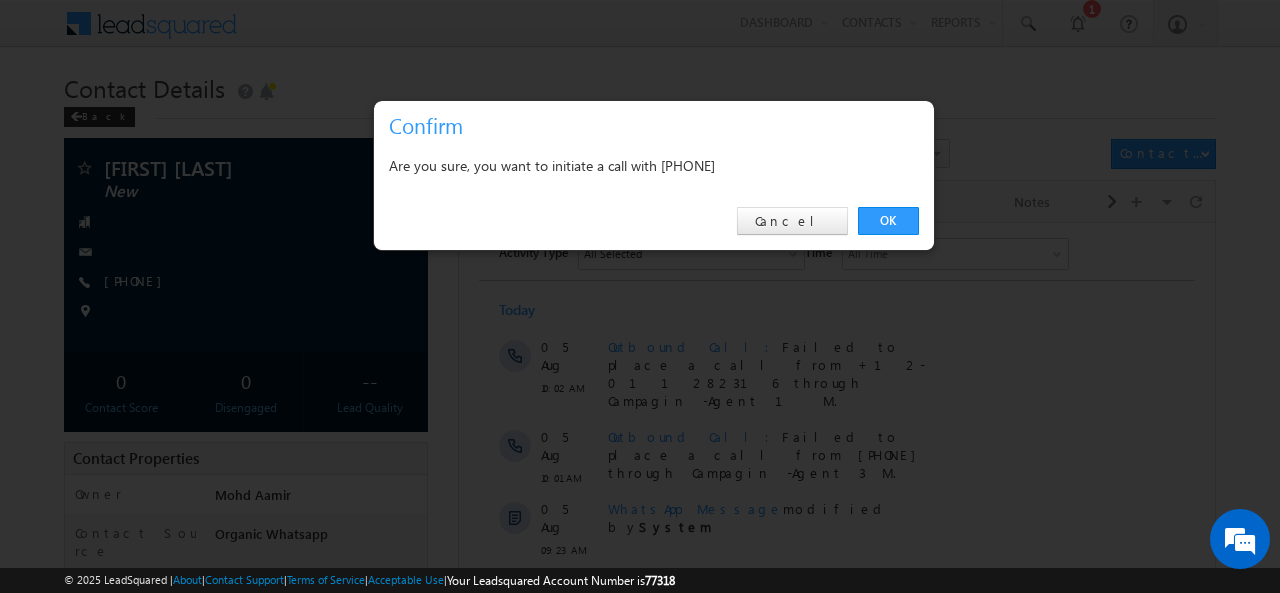 click on "Are you sure, you want to initiate a call with [PHONE]" at bounding box center [654, 165] 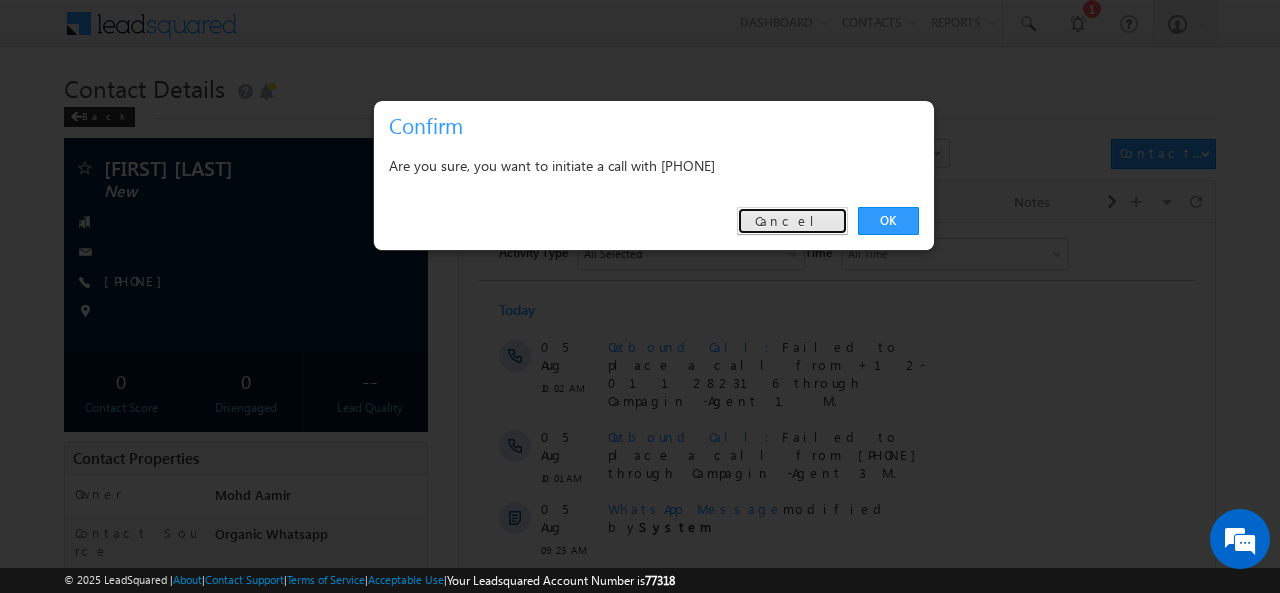 click on "Cancel" at bounding box center [792, 221] 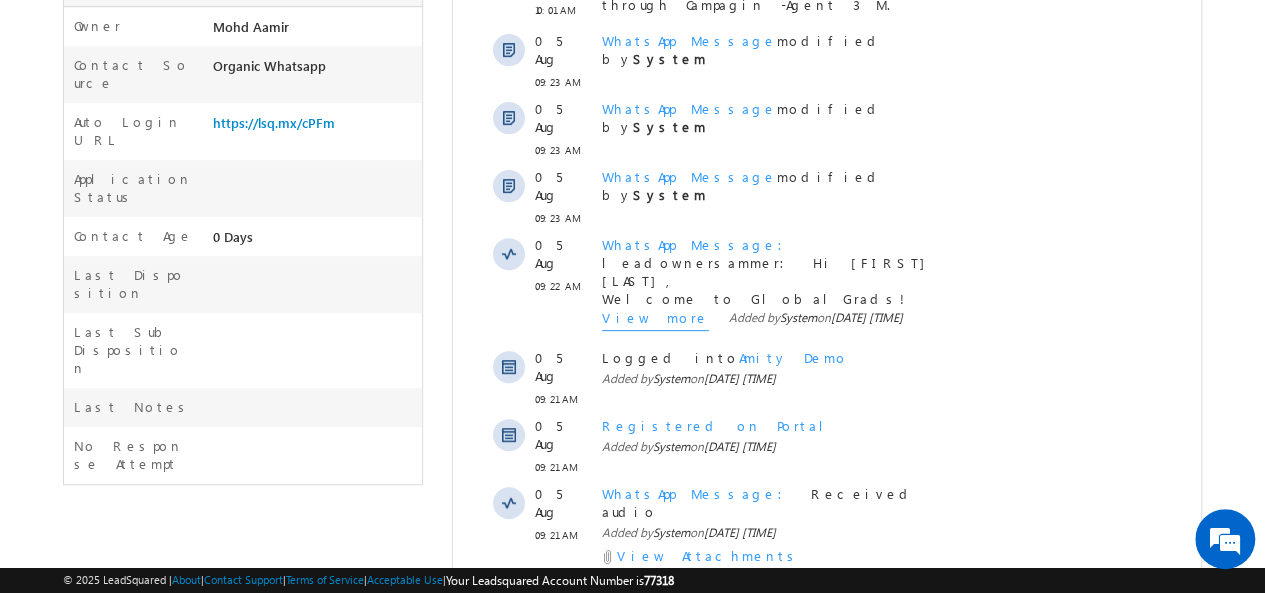 scroll, scrollTop: 529, scrollLeft: 0, axis: vertical 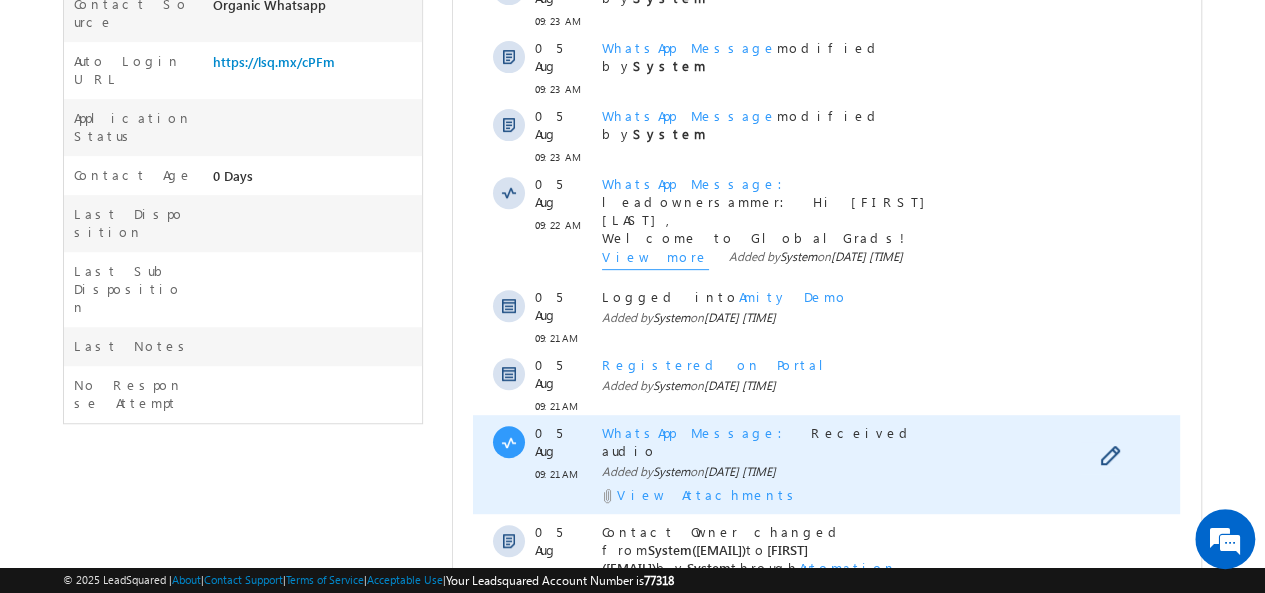 click on "WhatsApp Message
Received audio" at bounding box center [774, 442] 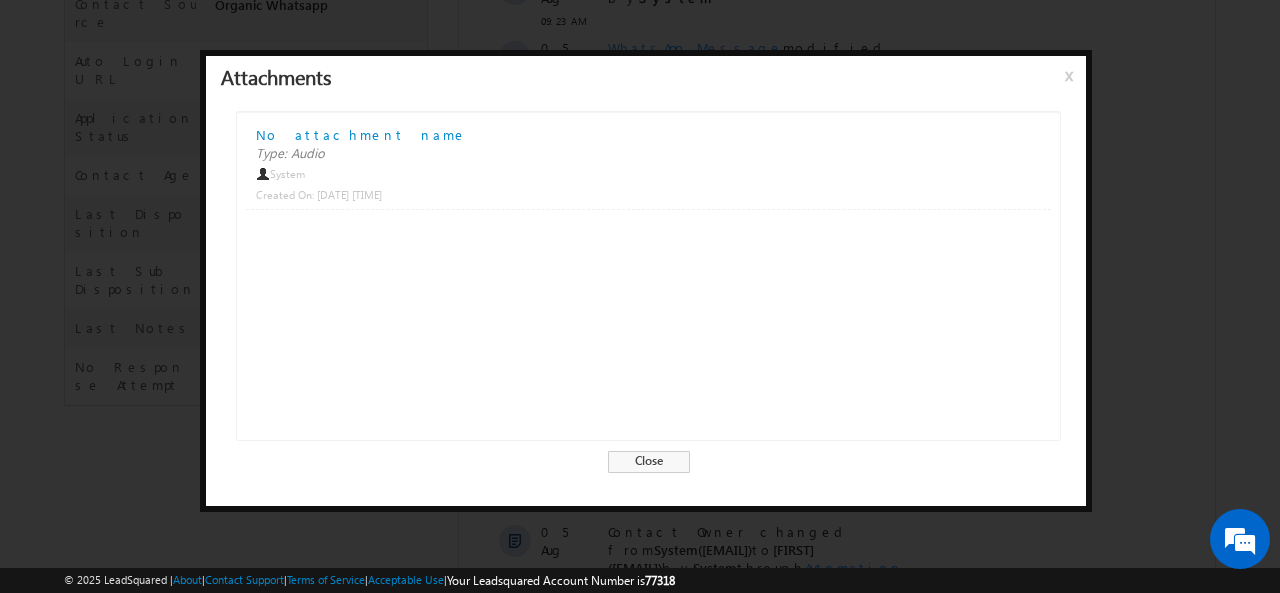 click on "Close" at bounding box center [649, 462] 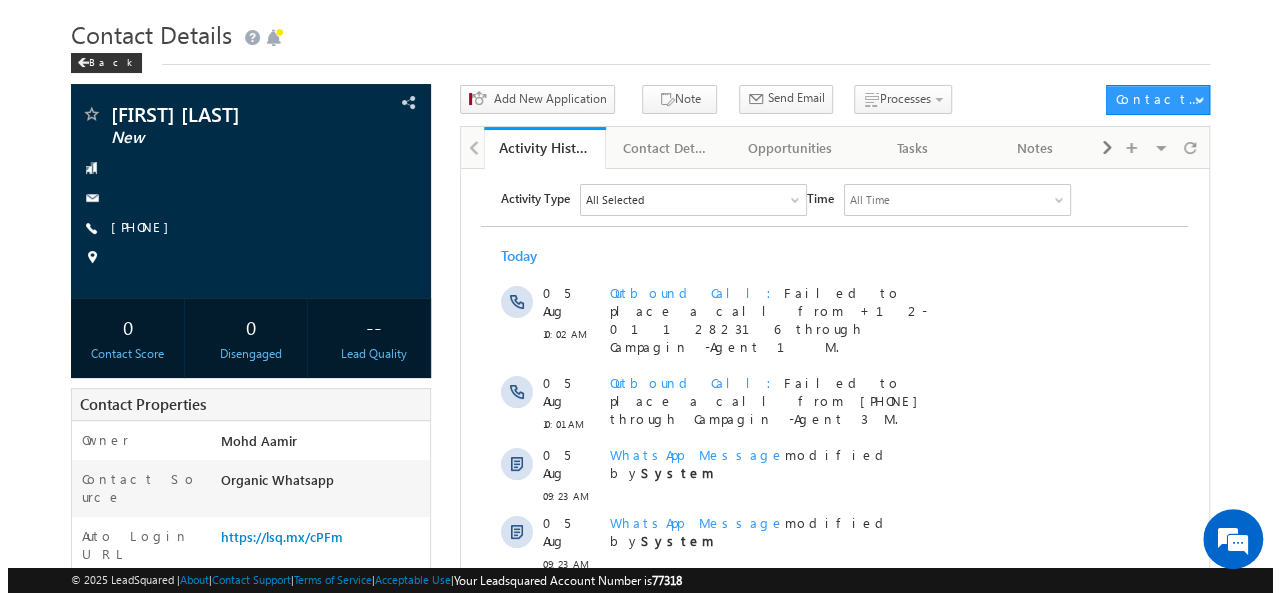 scroll, scrollTop: 0, scrollLeft: 0, axis: both 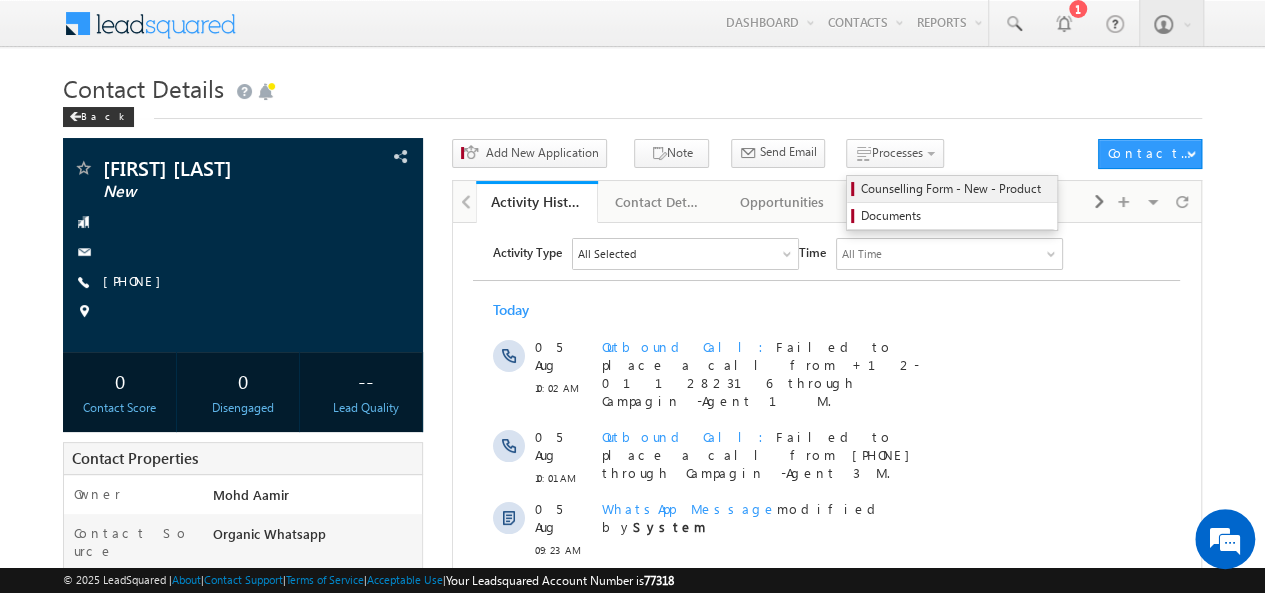 click on "Counselling Form - New - Product" at bounding box center (955, 189) 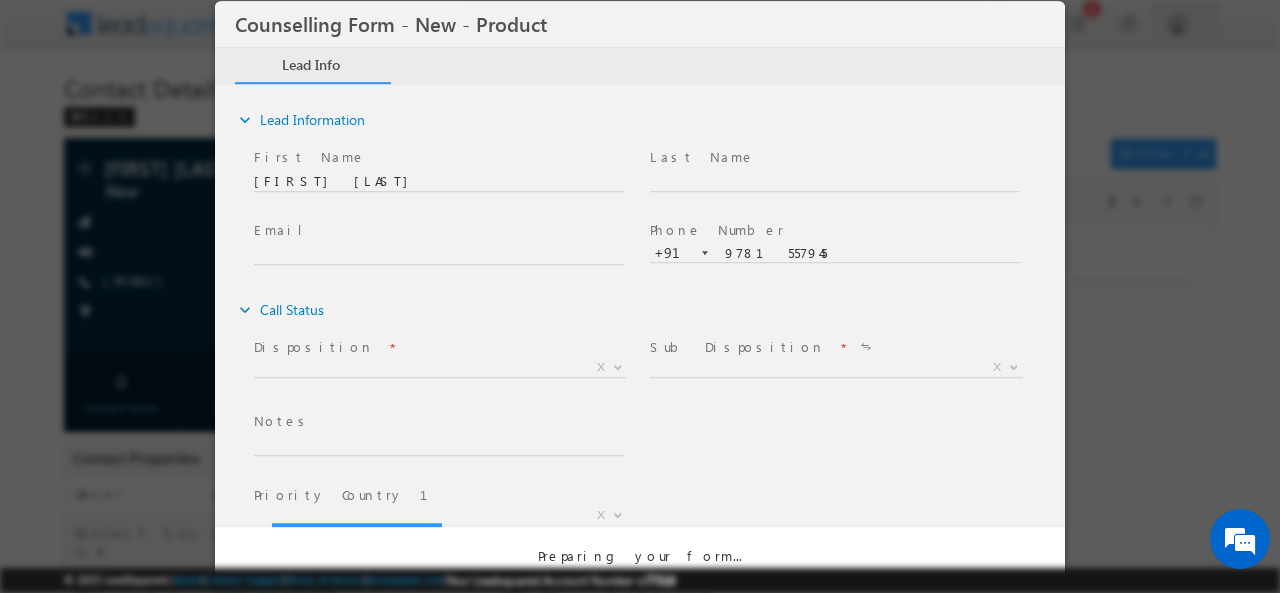 scroll, scrollTop: 0, scrollLeft: 0, axis: both 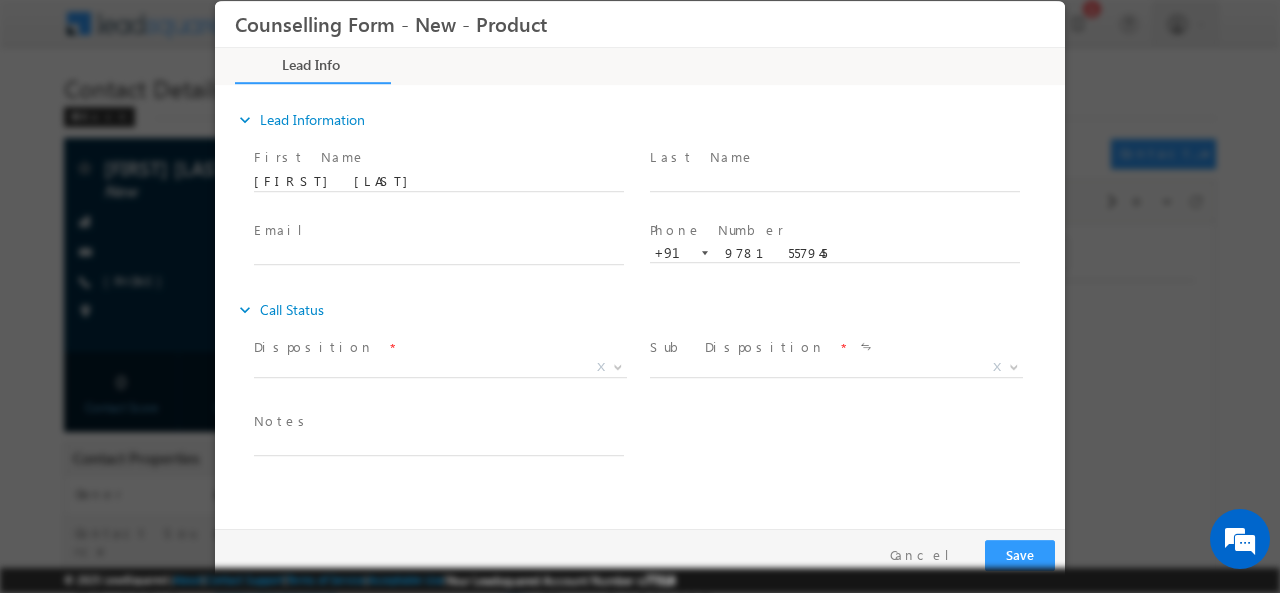 click on "Disposition
*" at bounding box center [438, 347] 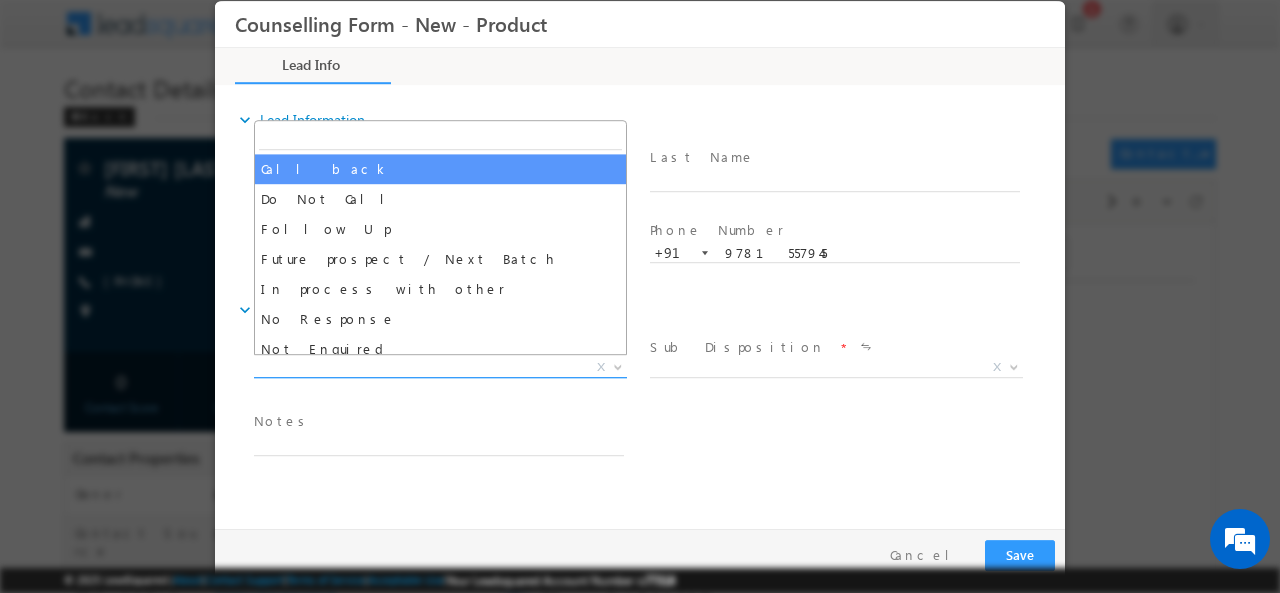 click on "X" at bounding box center (440, 367) 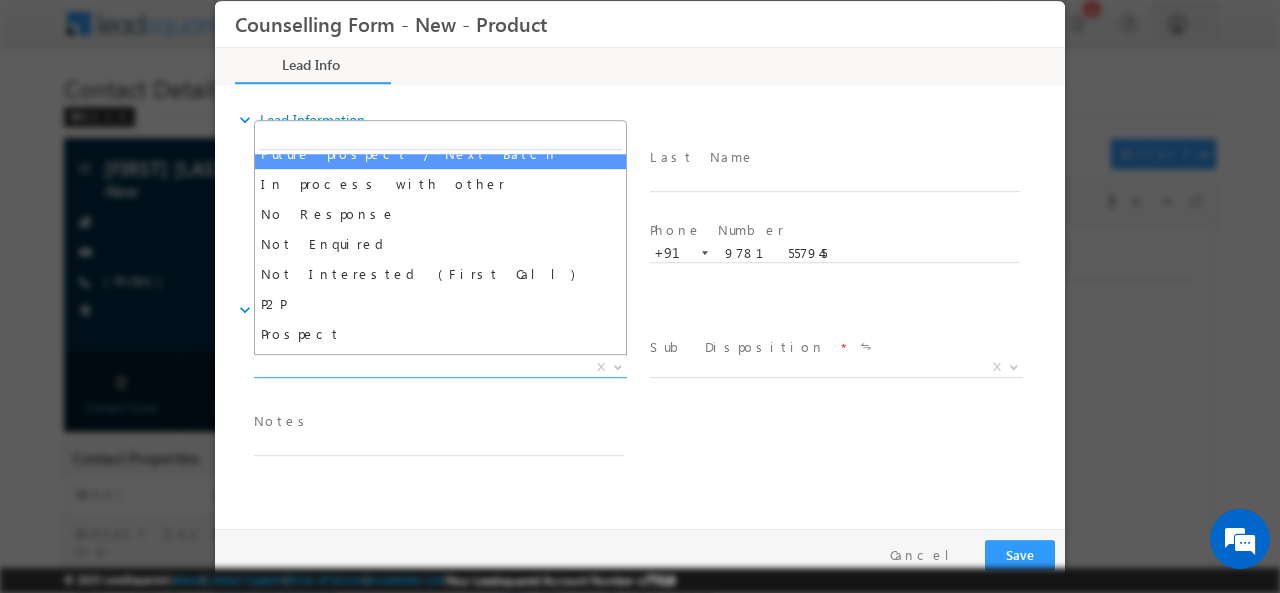 scroll, scrollTop: 106, scrollLeft: 0, axis: vertical 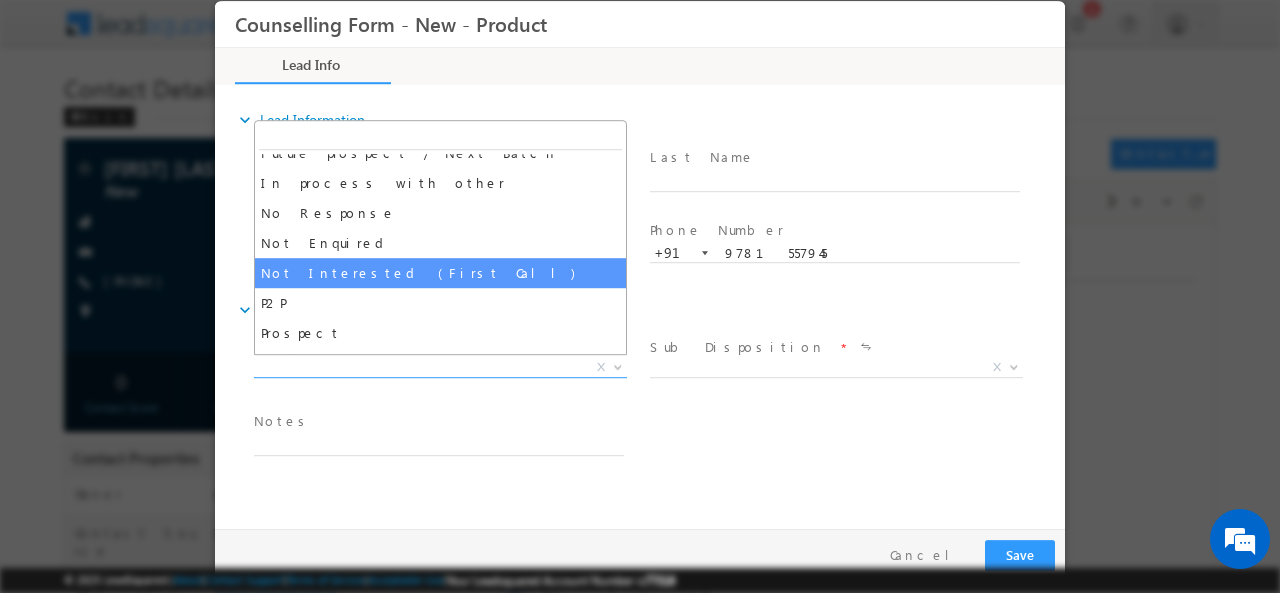 select on "Not Interested (First Call)" 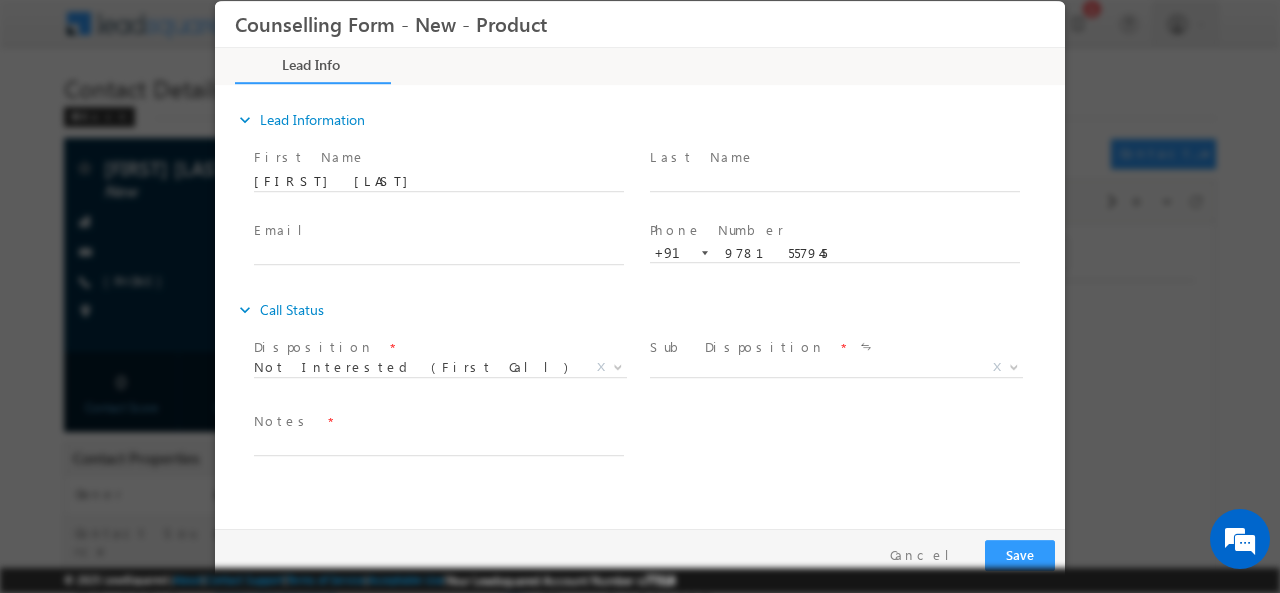 click on "Sub Disposition" at bounding box center [737, 346] 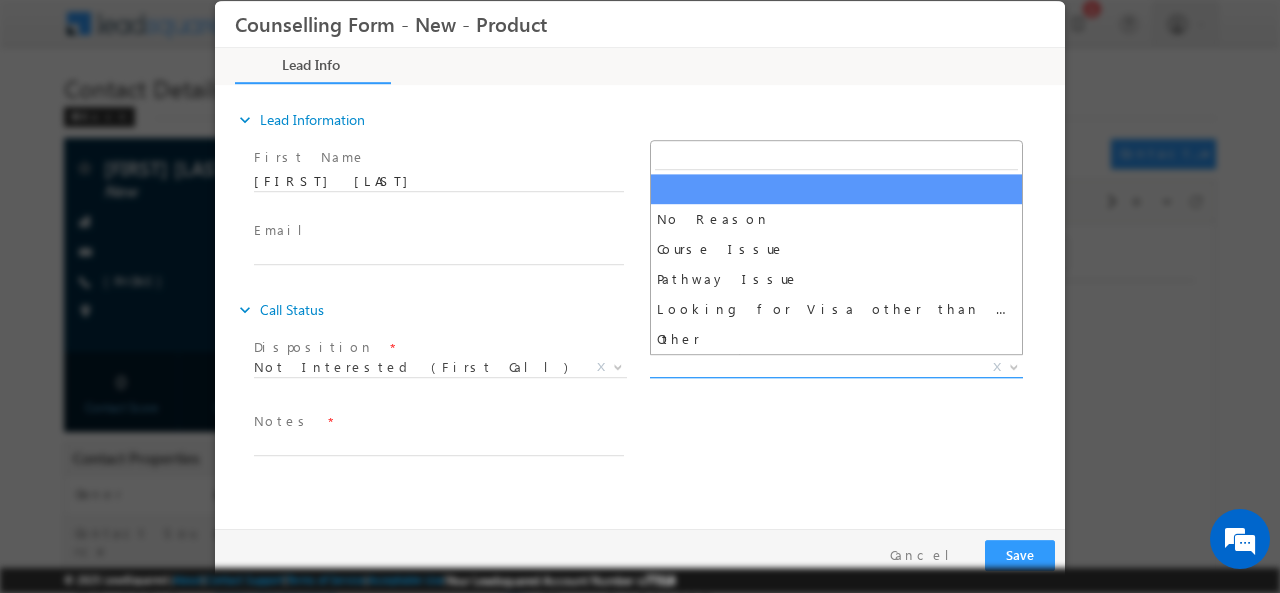 click on "X" at bounding box center (836, 367) 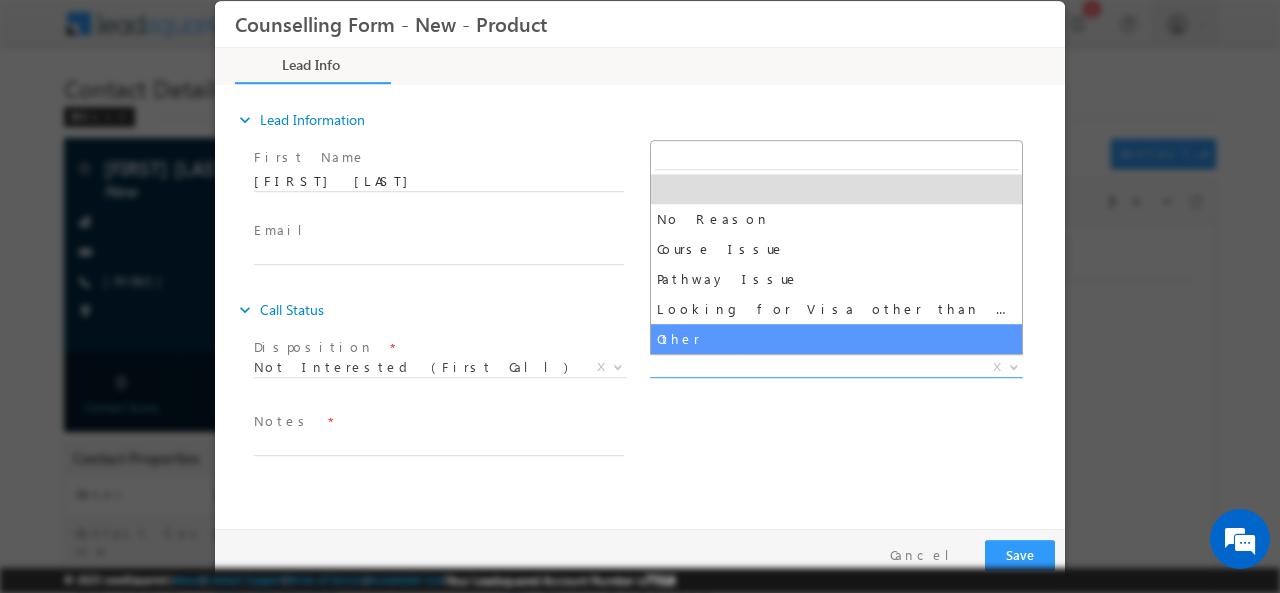 select on "Other" 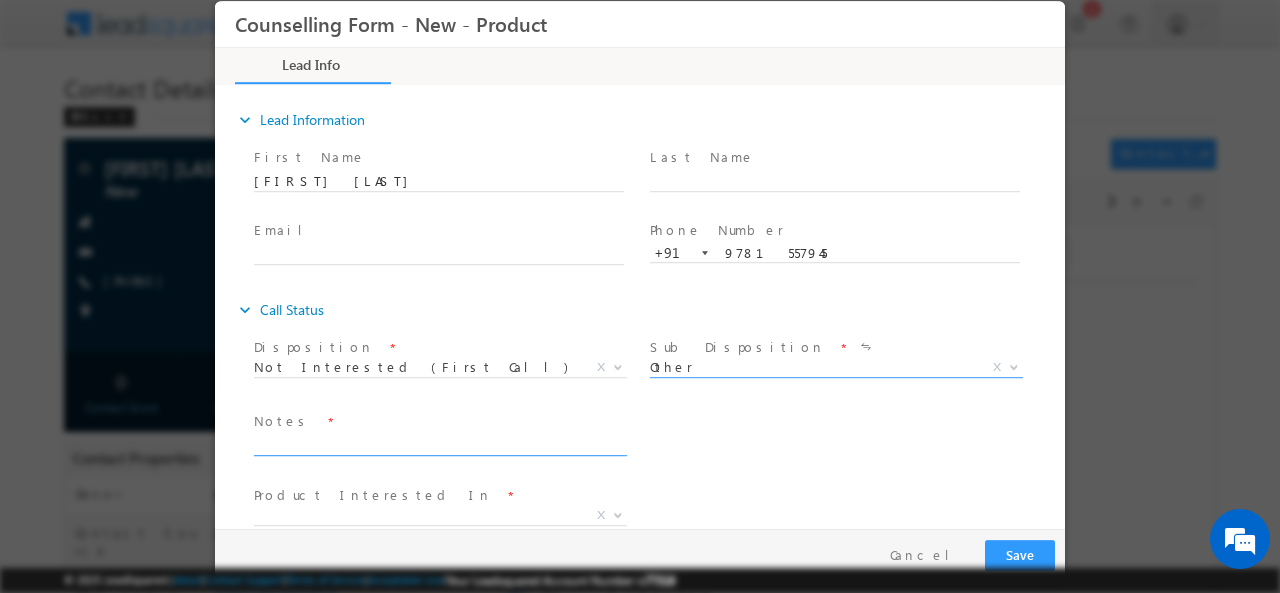 scroll, scrollTop: 31, scrollLeft: 0, axis: vertical 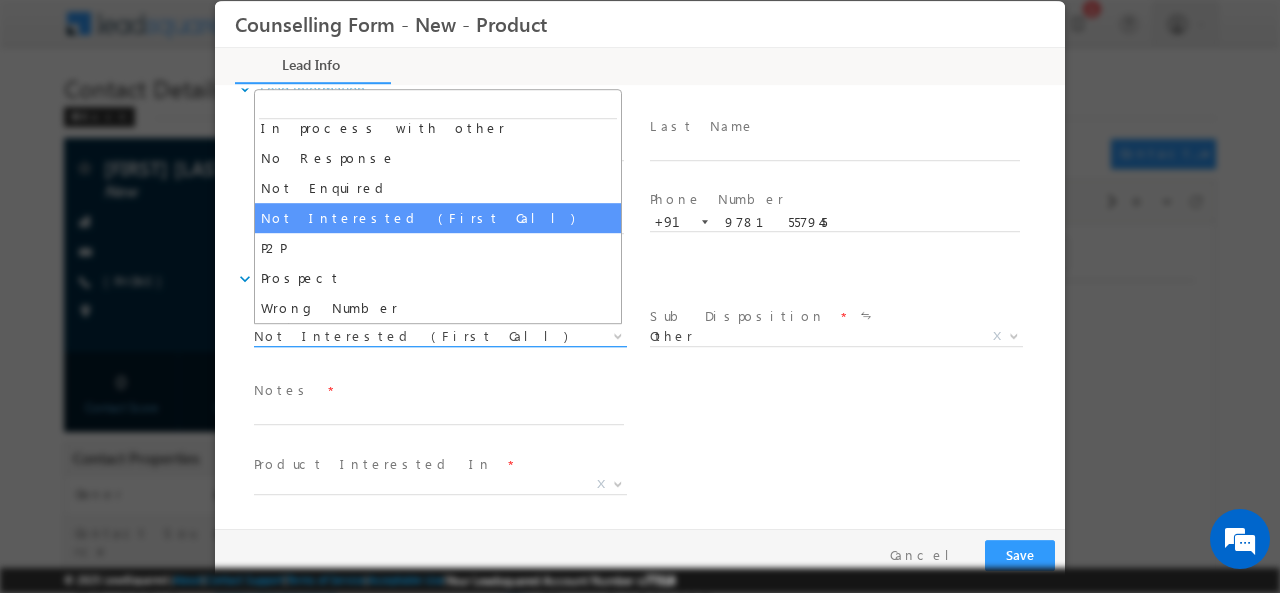 click on "Not Interested (First Call) Not Interested (First Call) X" at bounding box center (448, 339) 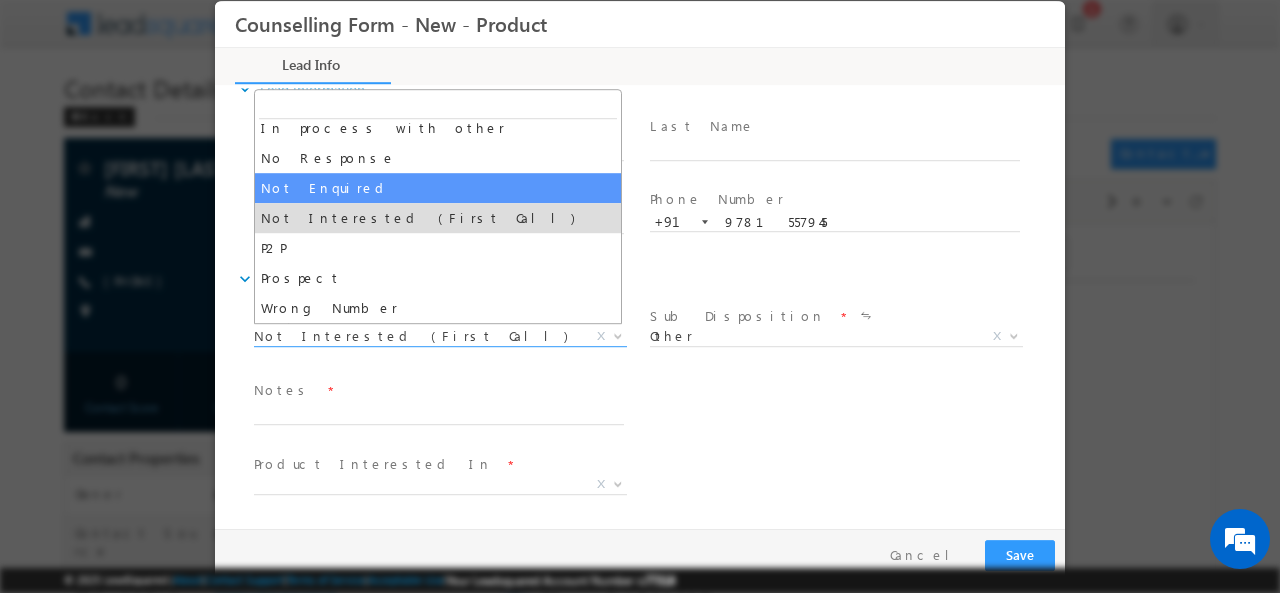 scroll, scrollTop: 0, scrollLeft: 0, axis: both 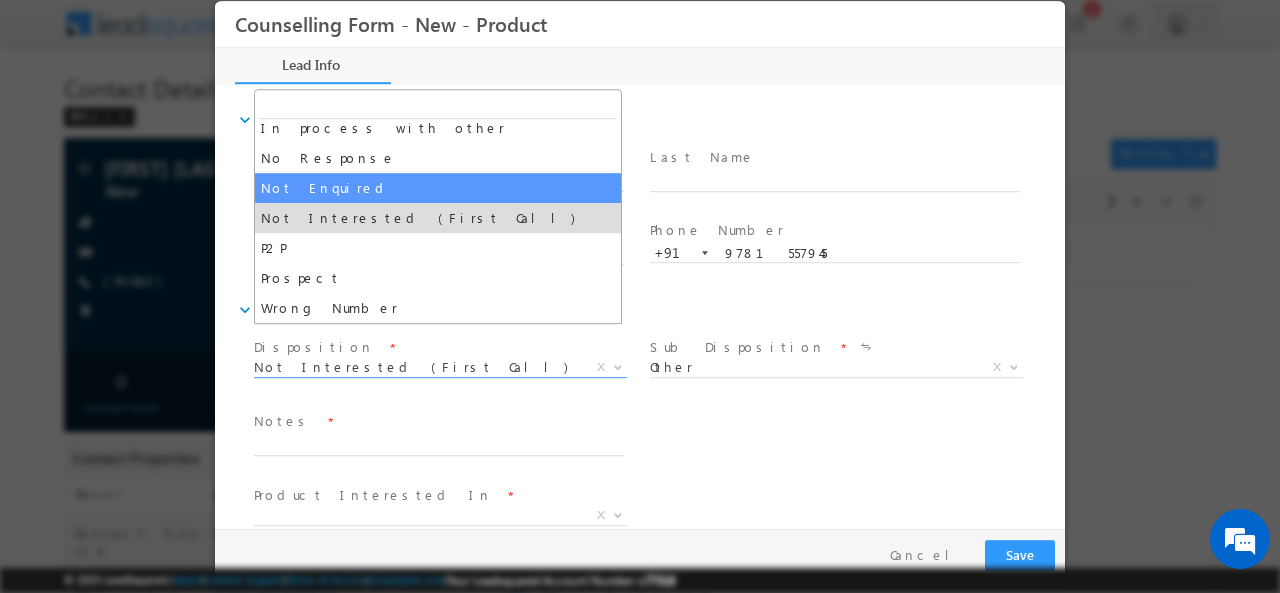 select on "Not Enquired" 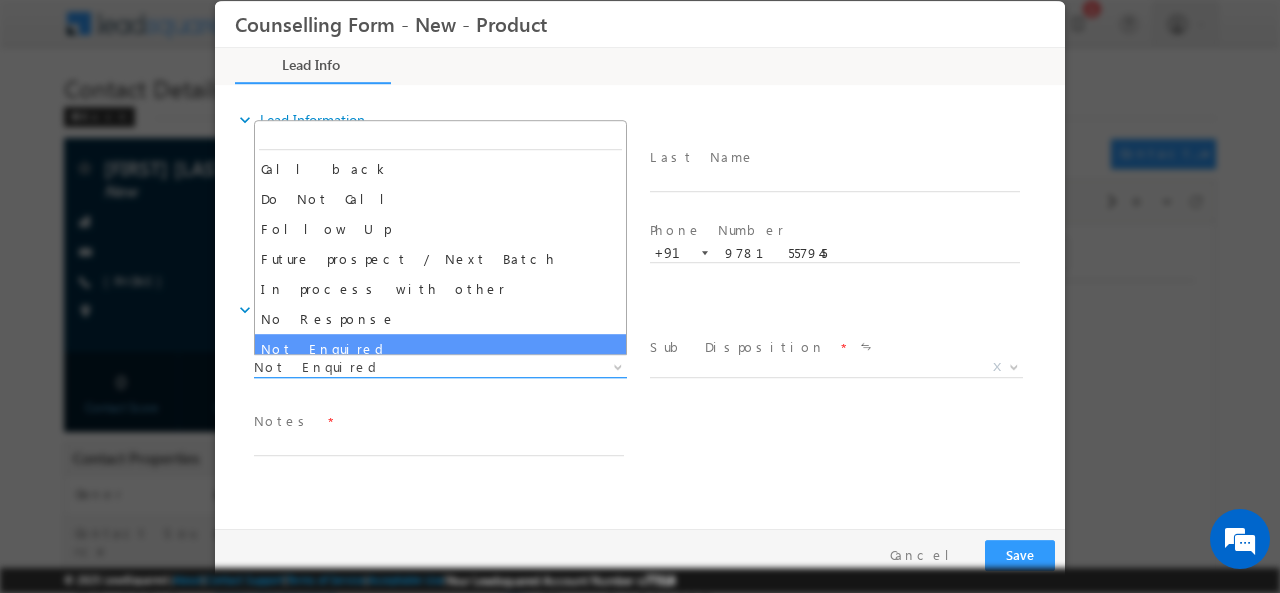 click on "Not Enquired" at bounding box center [416, 366] 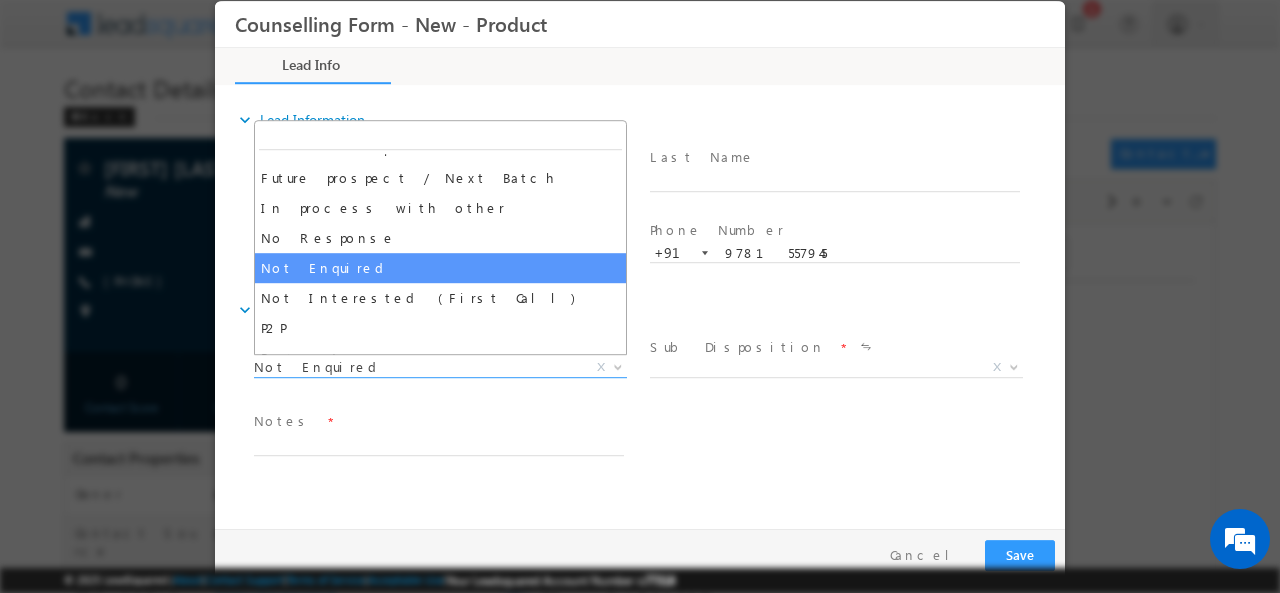 scroll, scrollTop: 83, scrollLeft: 0, axis: vertical 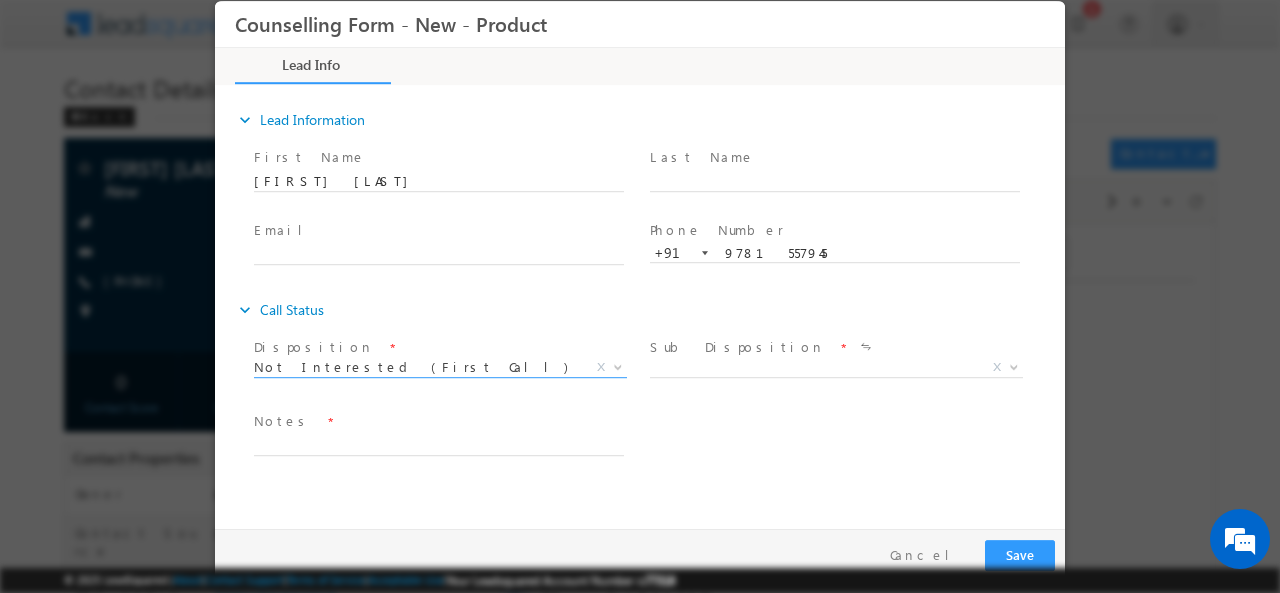 select on "Not Interested (First Call)" 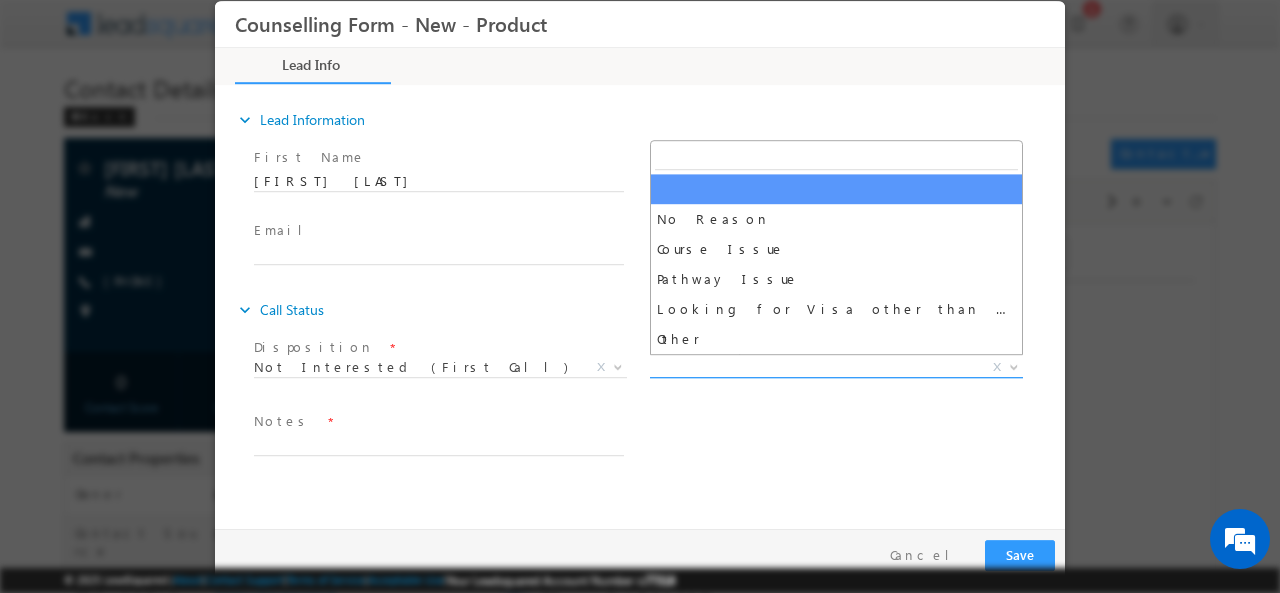 click on "X" at bounding box center (836, 367) 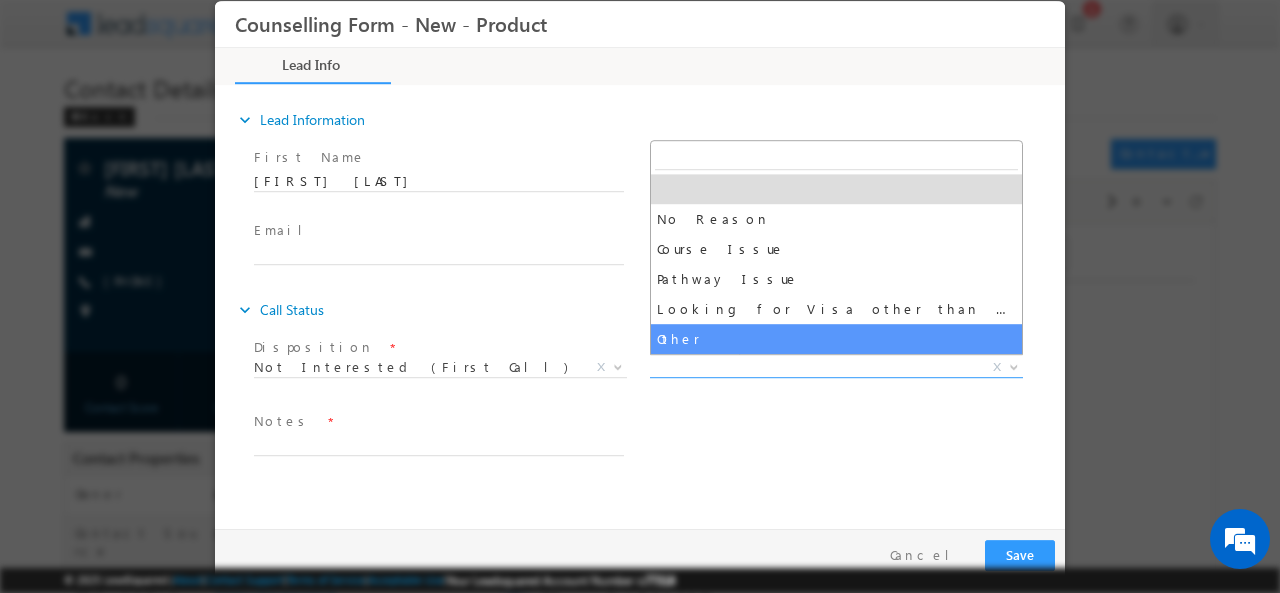 select on "Other" 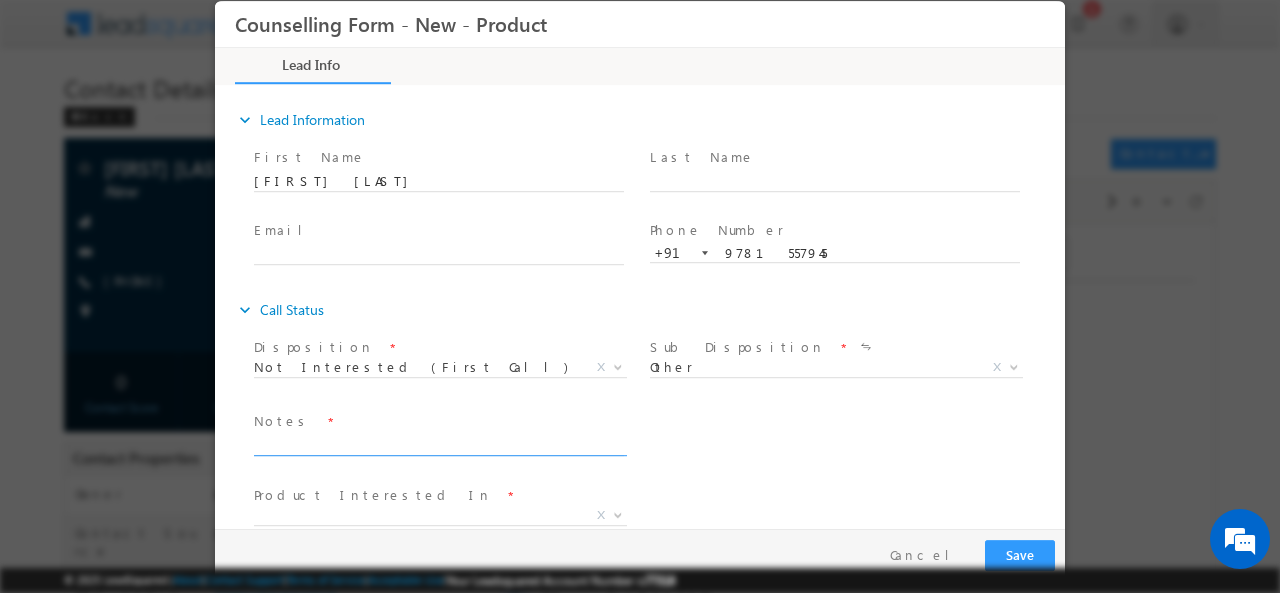 drag, startPoint x: 351, startPoint y: 427, endPoint x: 345, endPoint y: 437, distance: 11.661903 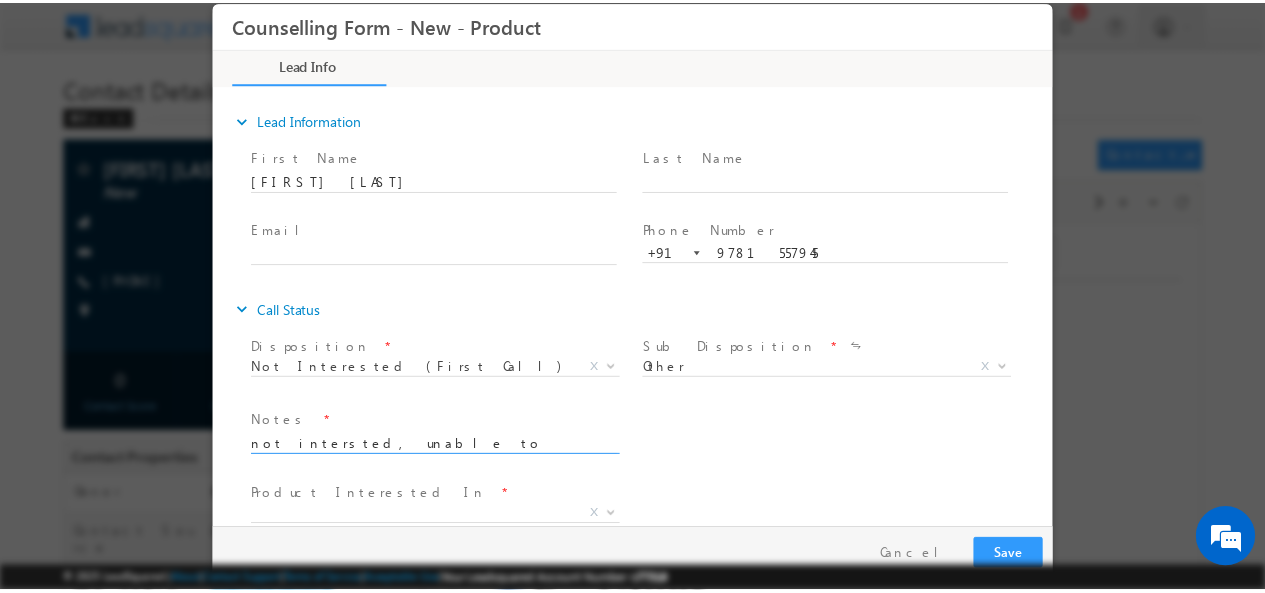 scroll, scrollTop: 12, scrollLeft: 0, axis: vertical 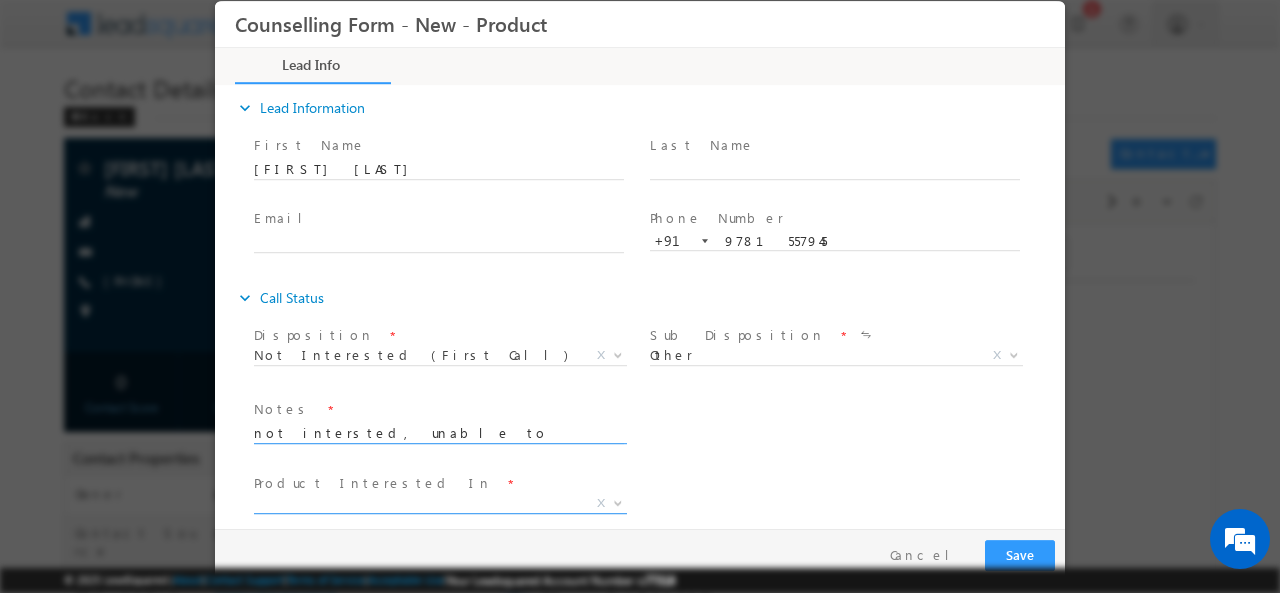 type on "not intersted, unable to speak english" 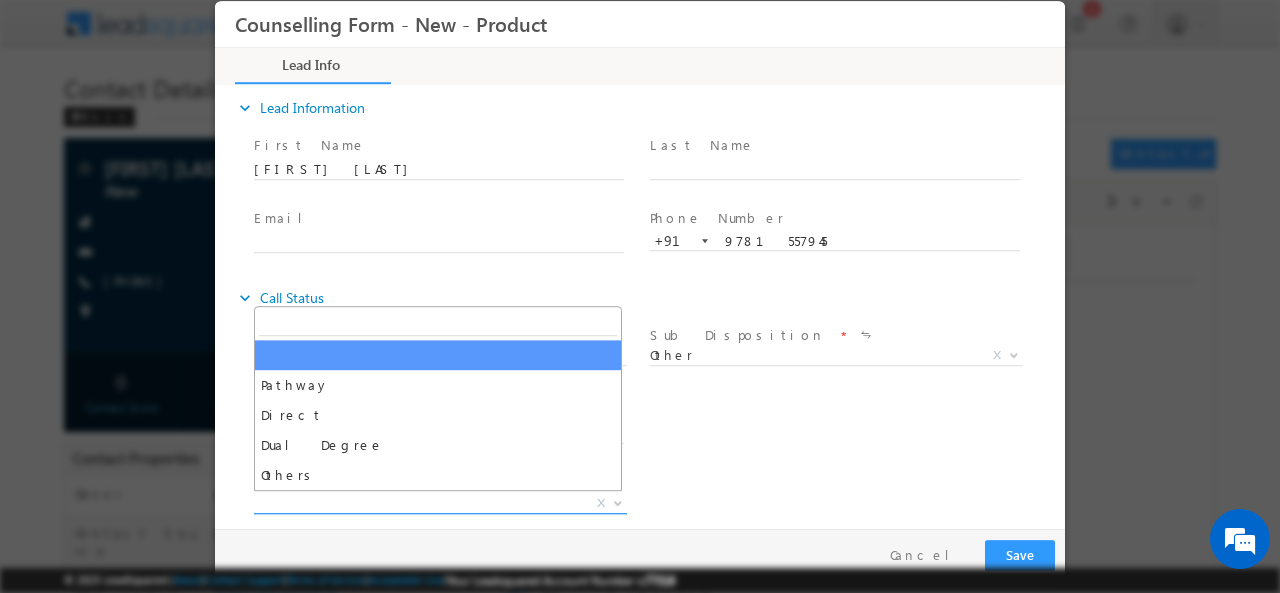 click on "X" at bounding box center [440, 503] 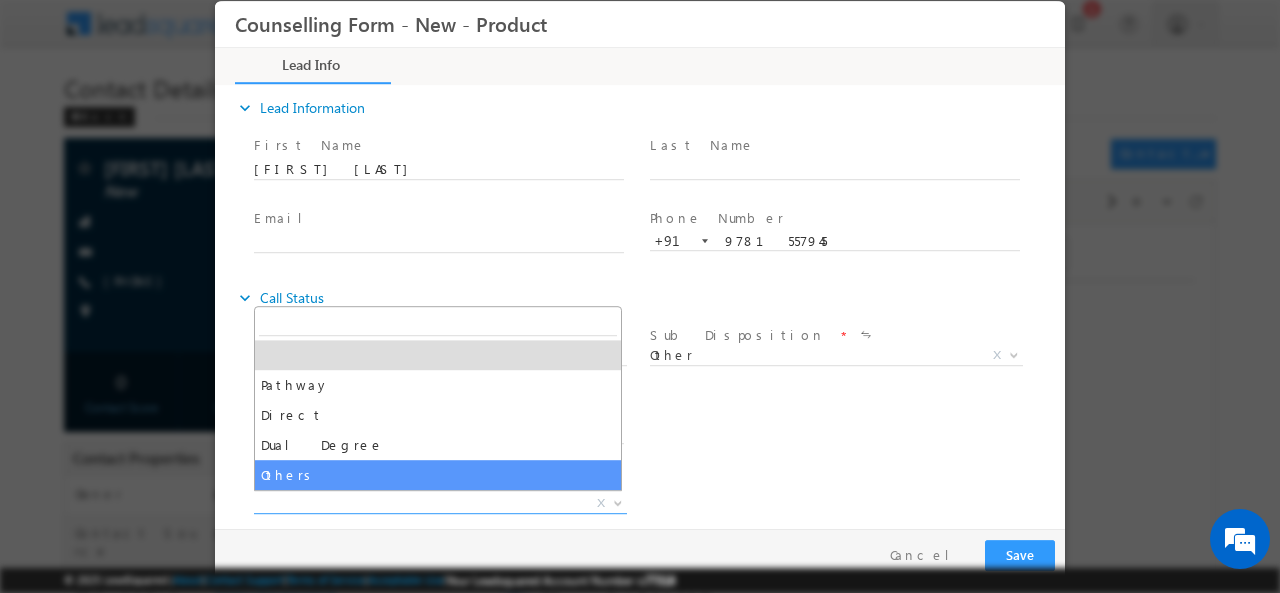 select on "Others" 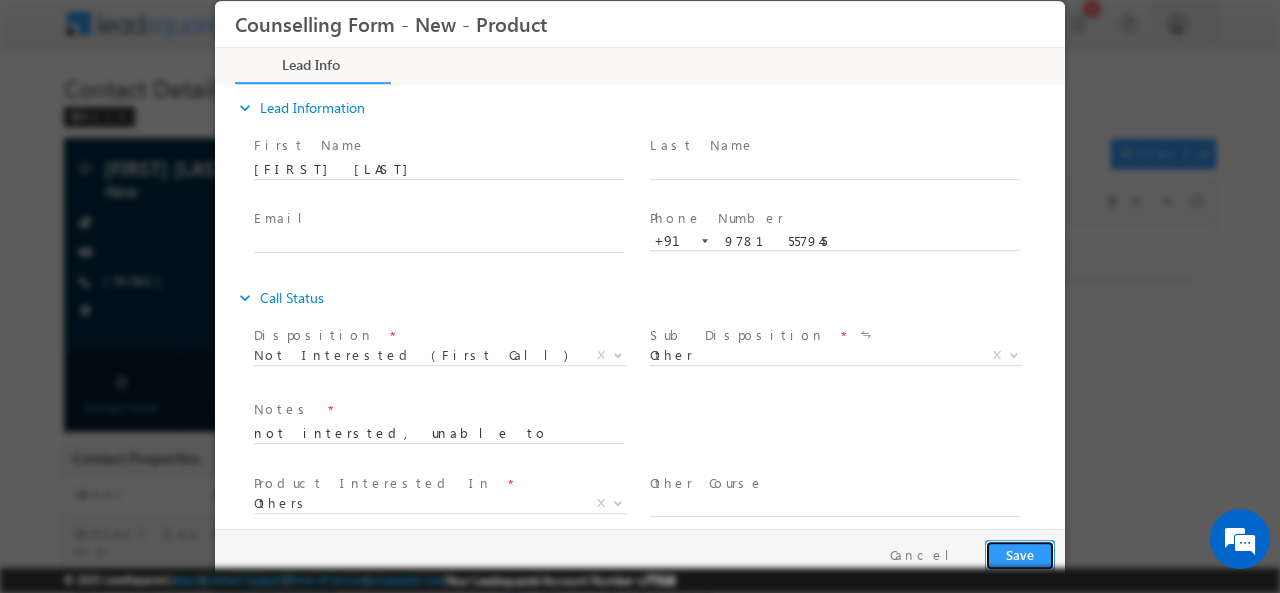 click on "Save" at bounding box center [1020, 554] 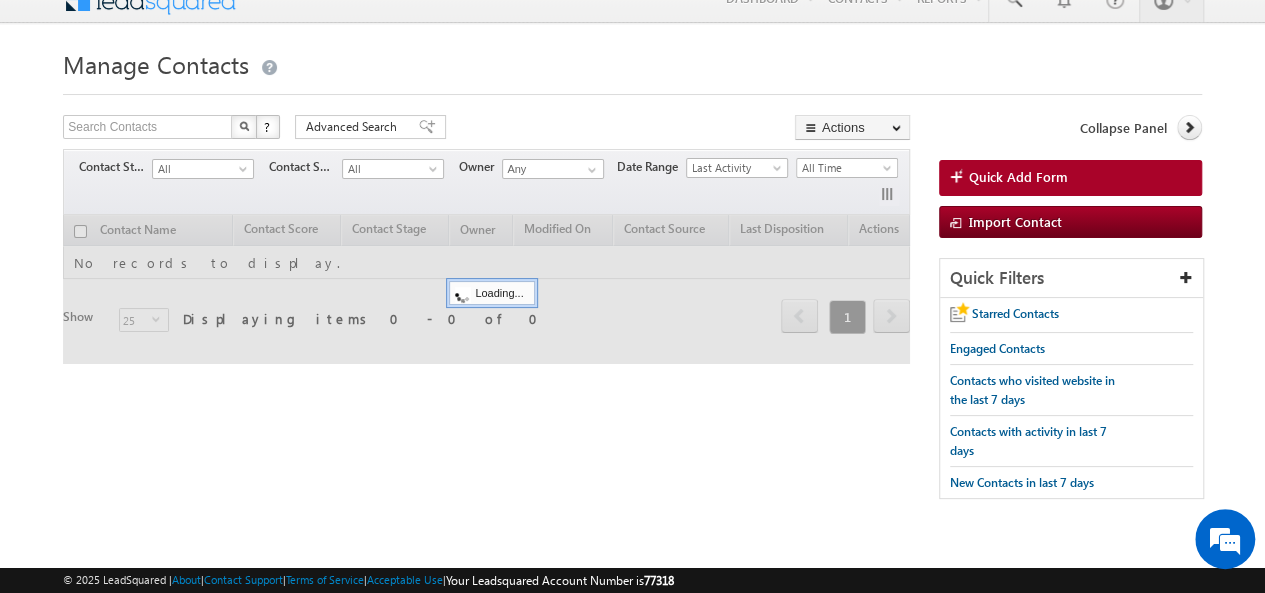 scroll, scrollTop: 24, scrollLeft: 0, axis: vertical 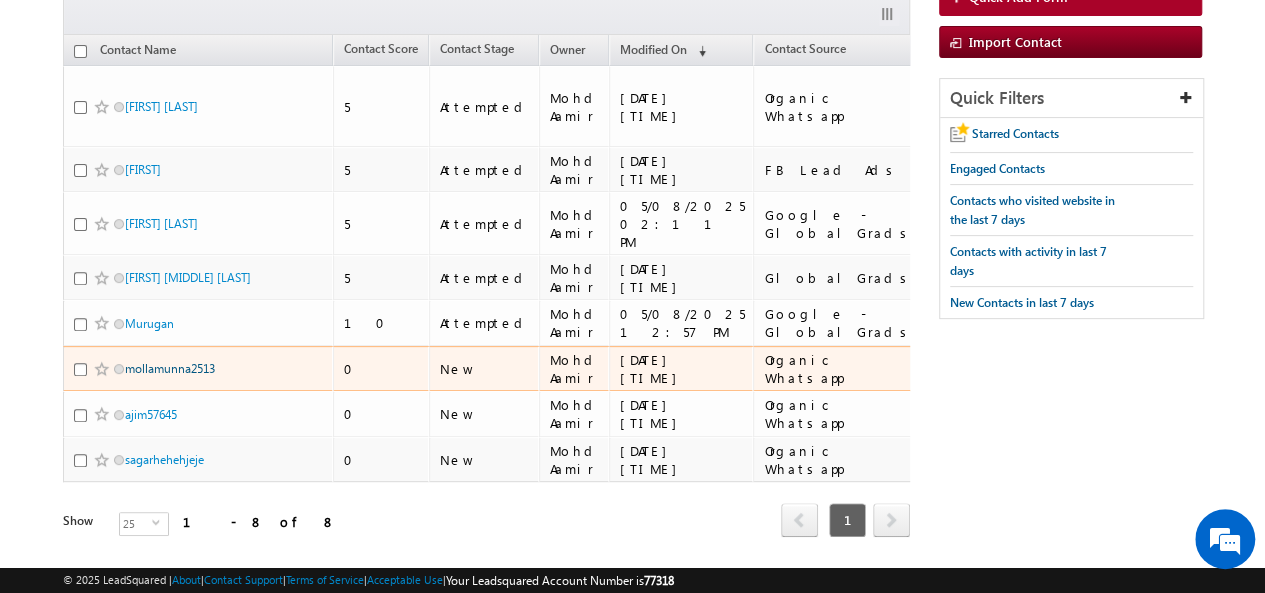 click on "mollamunna2513" at bounding box center [170, 368] 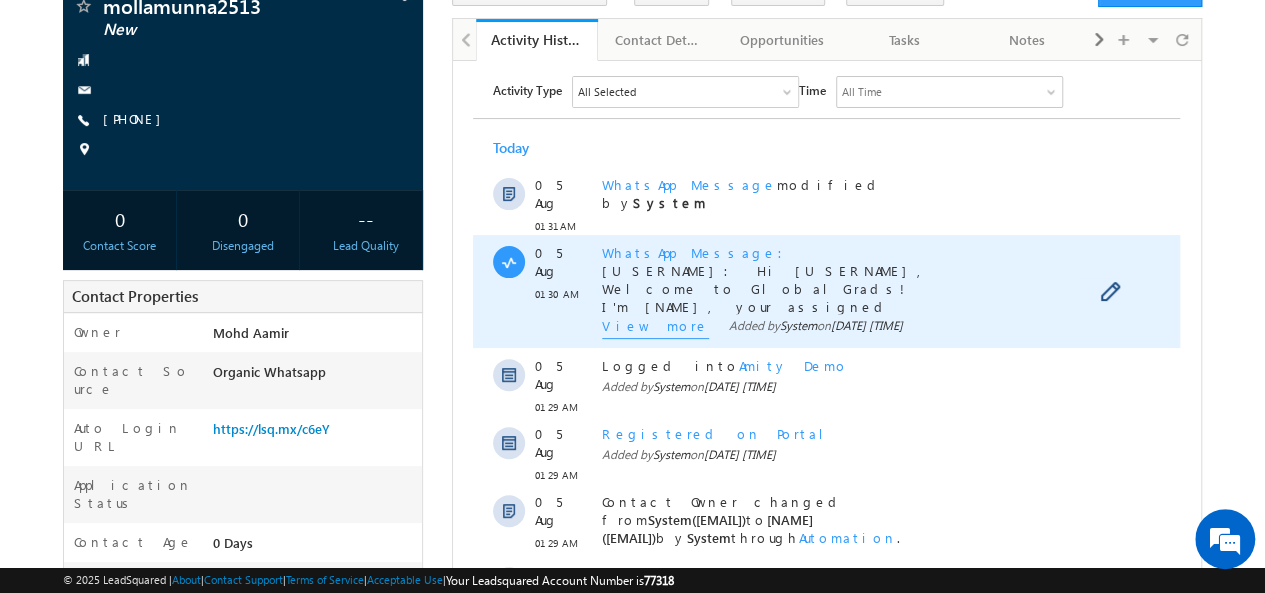 scroll, scrollTop: 0, scrollLeft: 0, axis: both 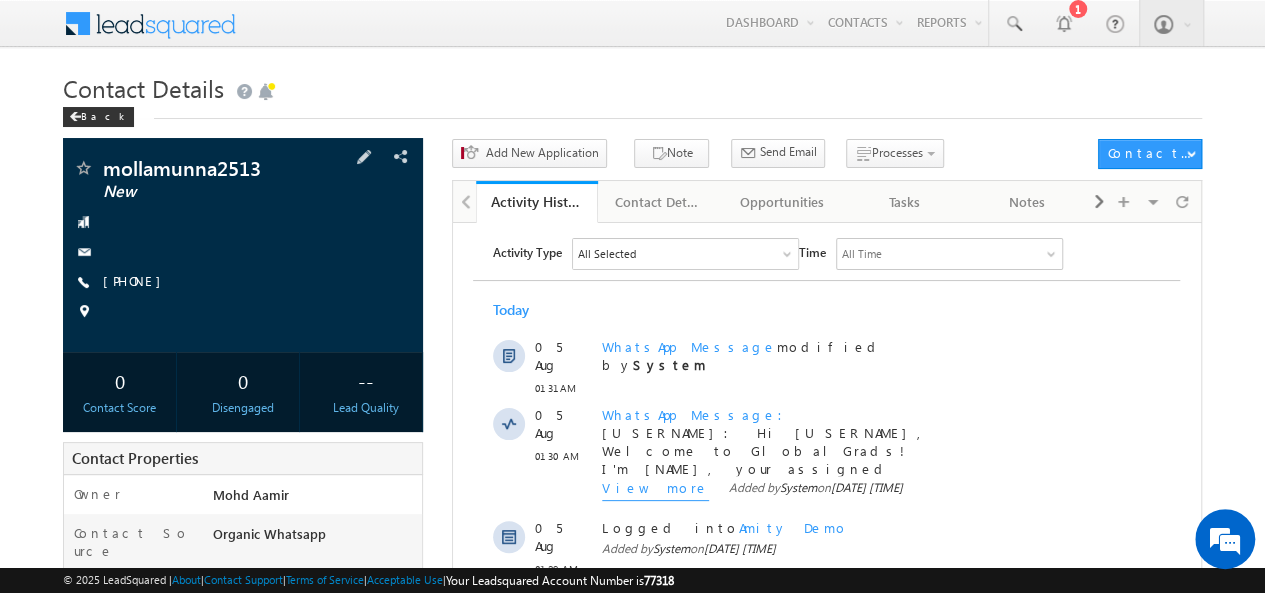 click on "[USERNAME]
New
[PHONE]" at bounding box center (243, 245) 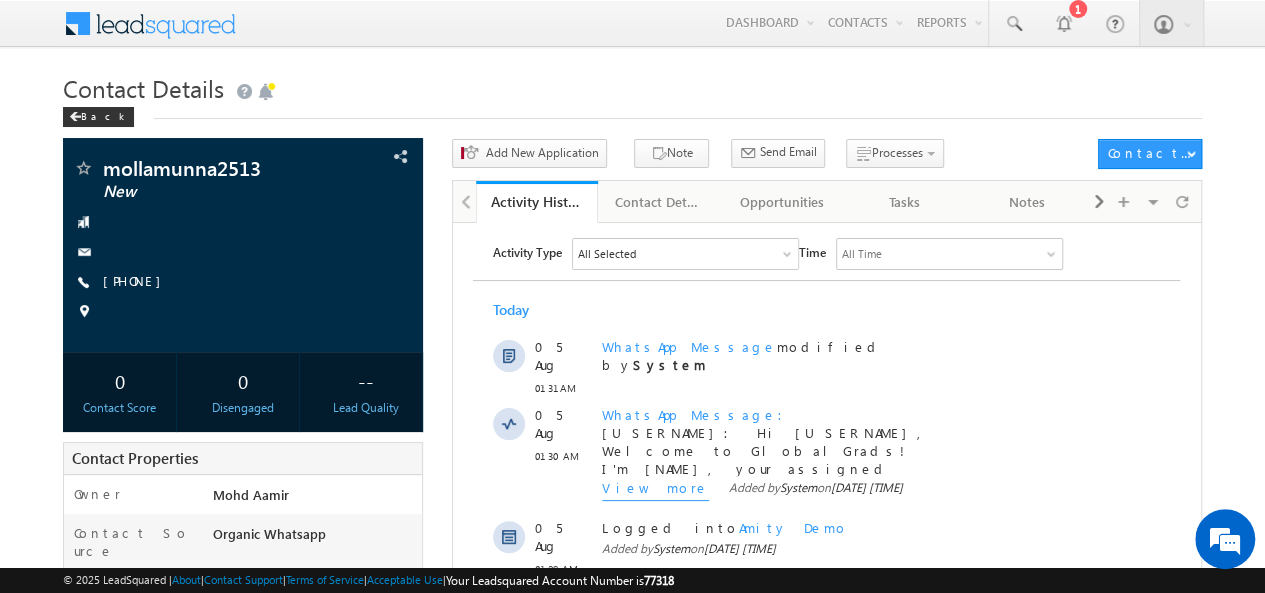 scroll, scrollTop: 0, scrollLeft: 0, axis: both 